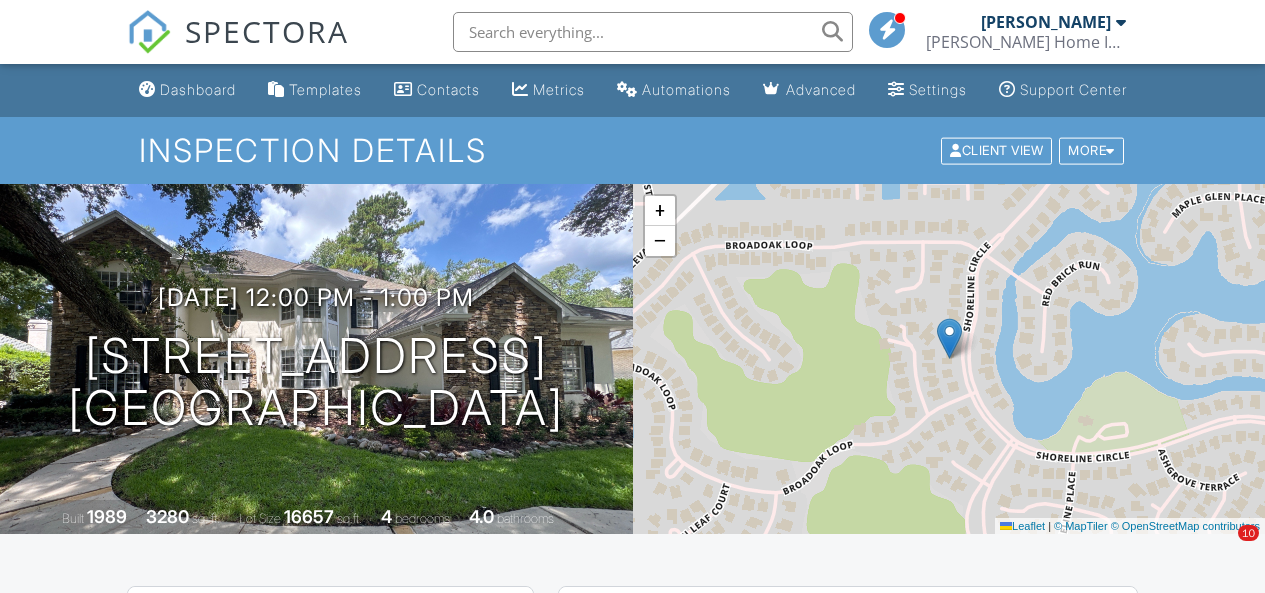 scroll, scrollTop: 420, scrollLeft: 0, axis: vertical 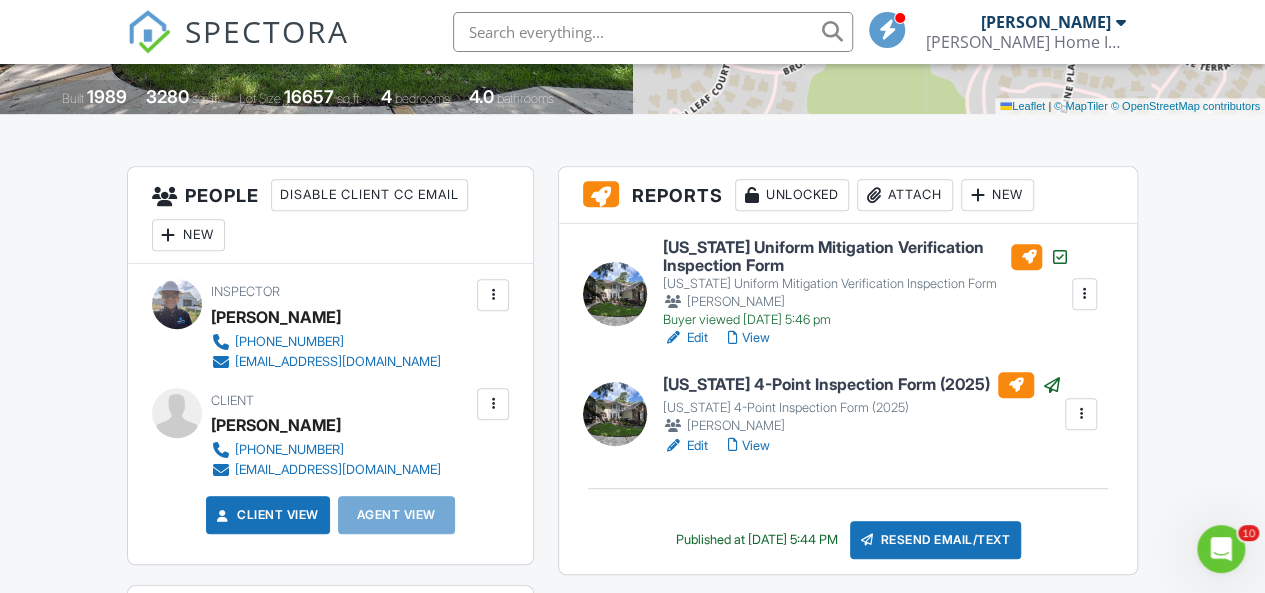 click on "SPECTORA" at bounding box center (238, 32) 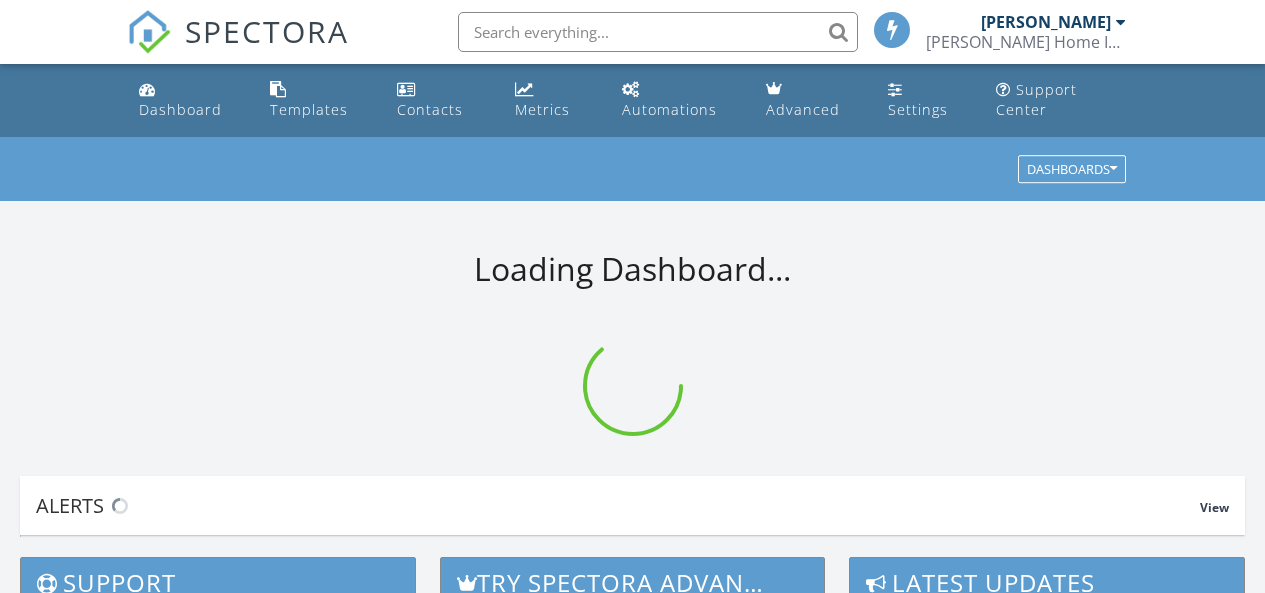 scroll, scrollTop: 0, scrollLeft: 0, axis: both 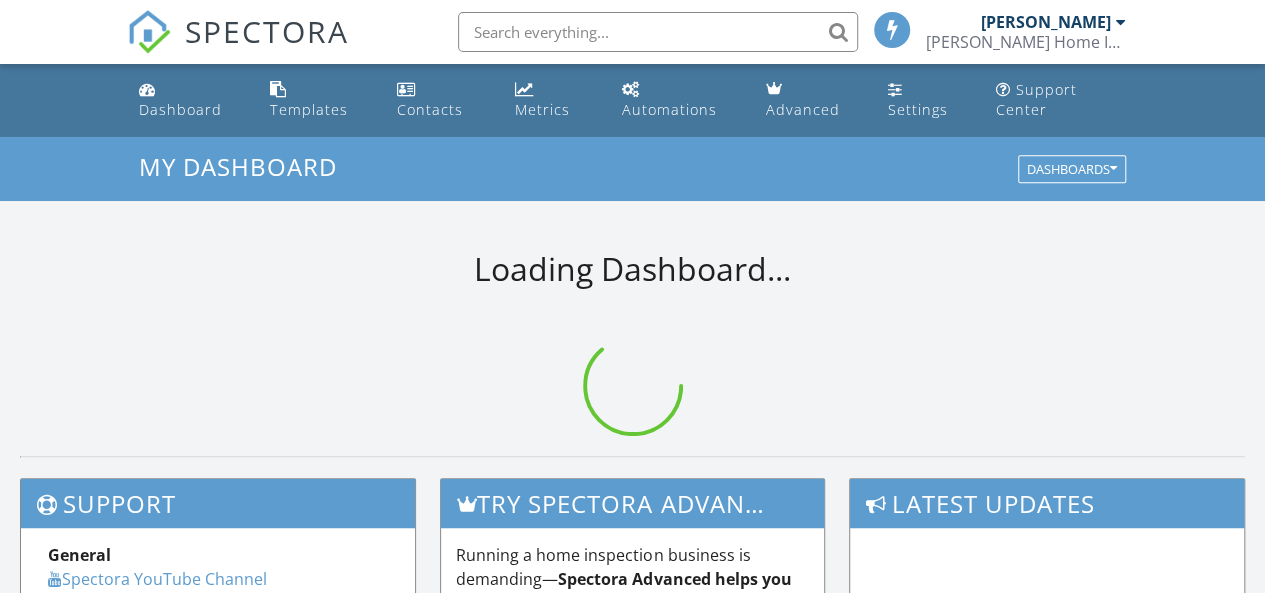 click on "Metrics" at bounding box center (552, 100) 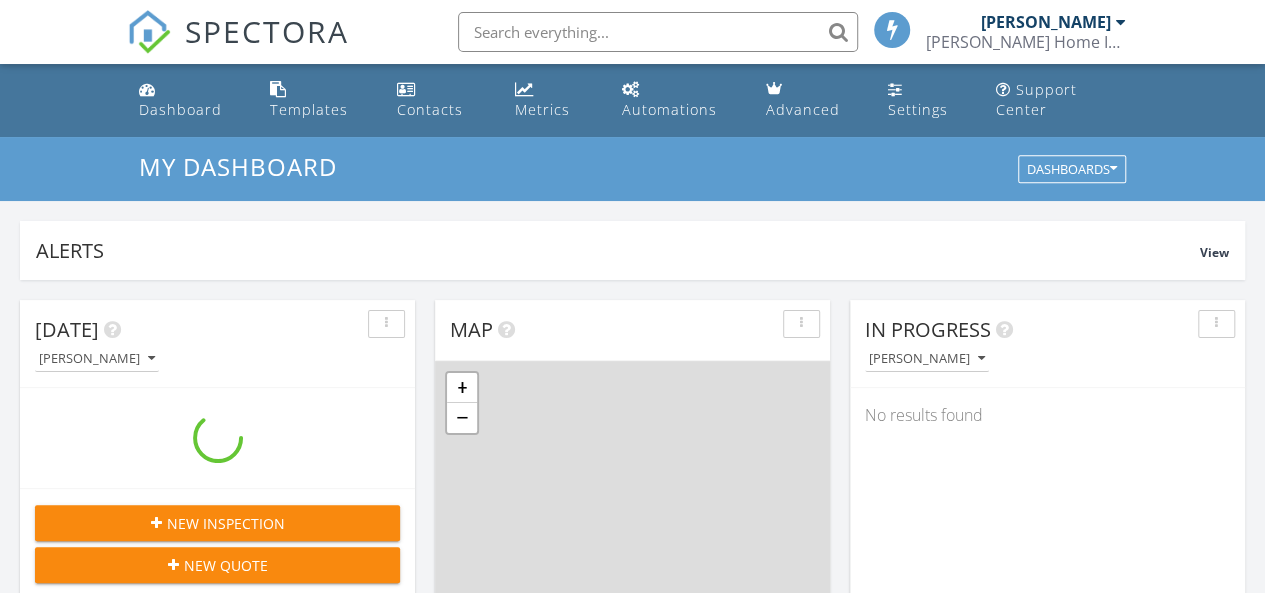 scroll, scrollTop: 10, scrollLeft: 10, axis: both 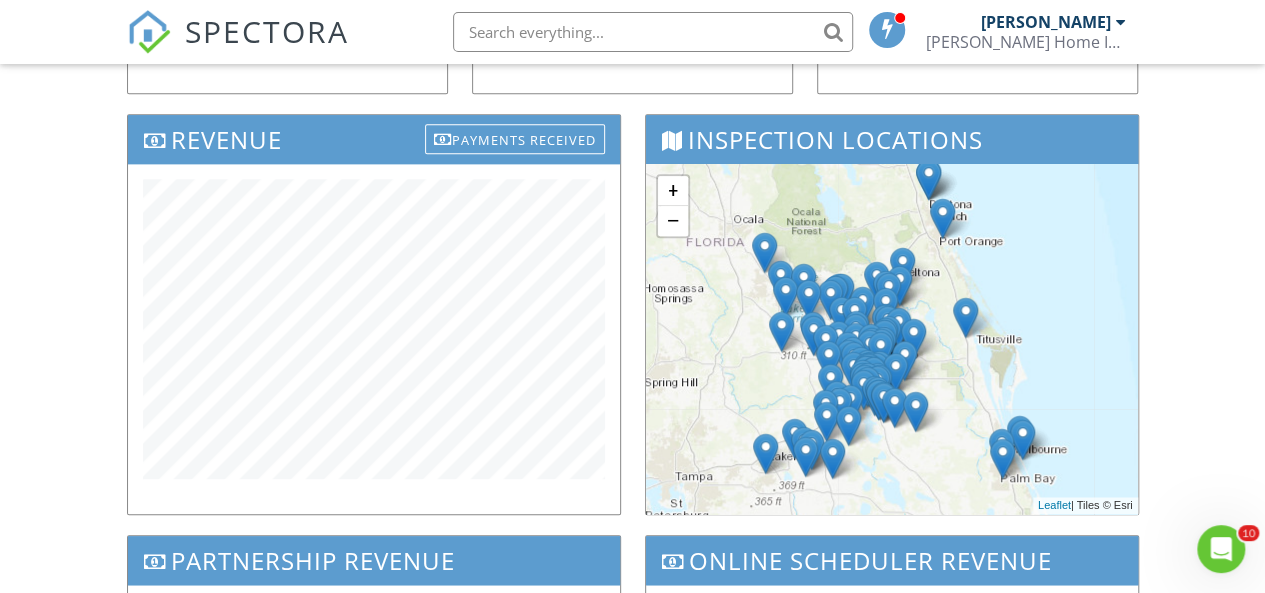 click on "SPECTORA" at bounding box center (267, 31) 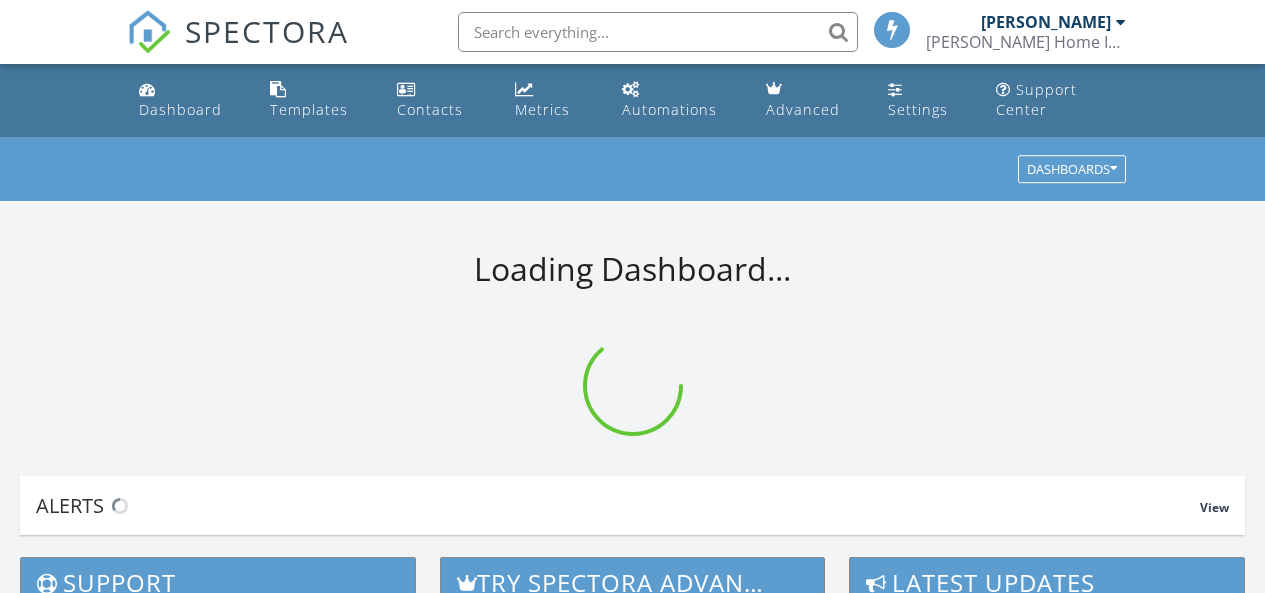scroll, scrollTop: 0, scrollLeft: 0, axis: both 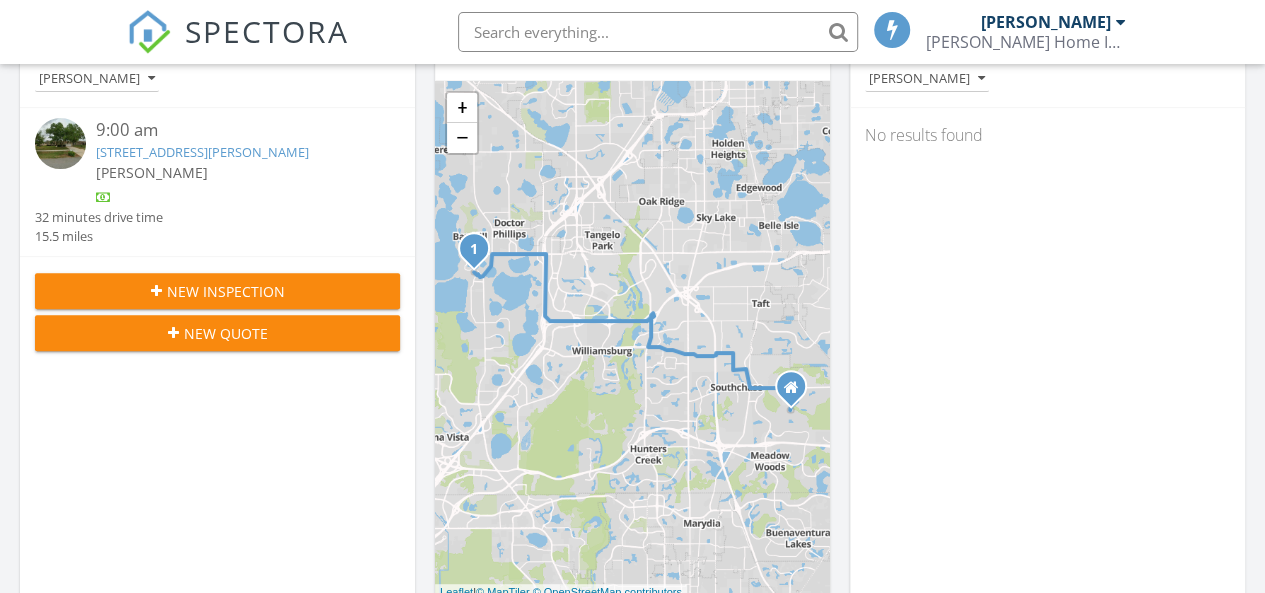 drag, startPoint x: 1278, startPoint y: 60, endPoint x: 1279, endPoint y: 115, distance: 55.00909 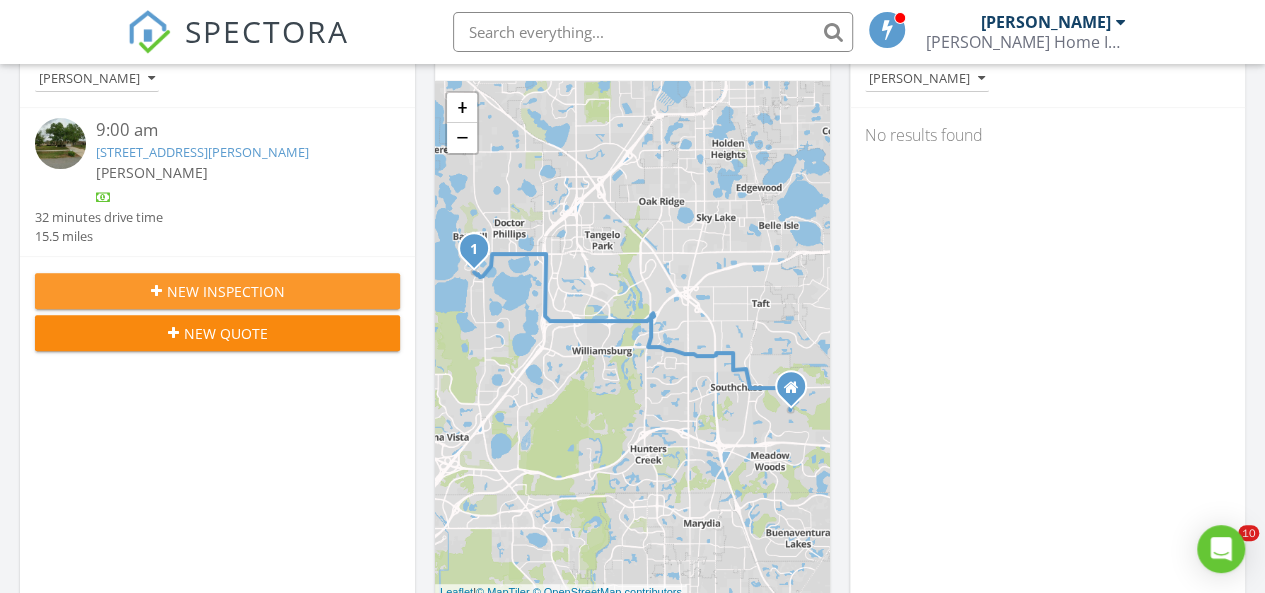 click on "New Inspection" at bounding box center [226, 291] 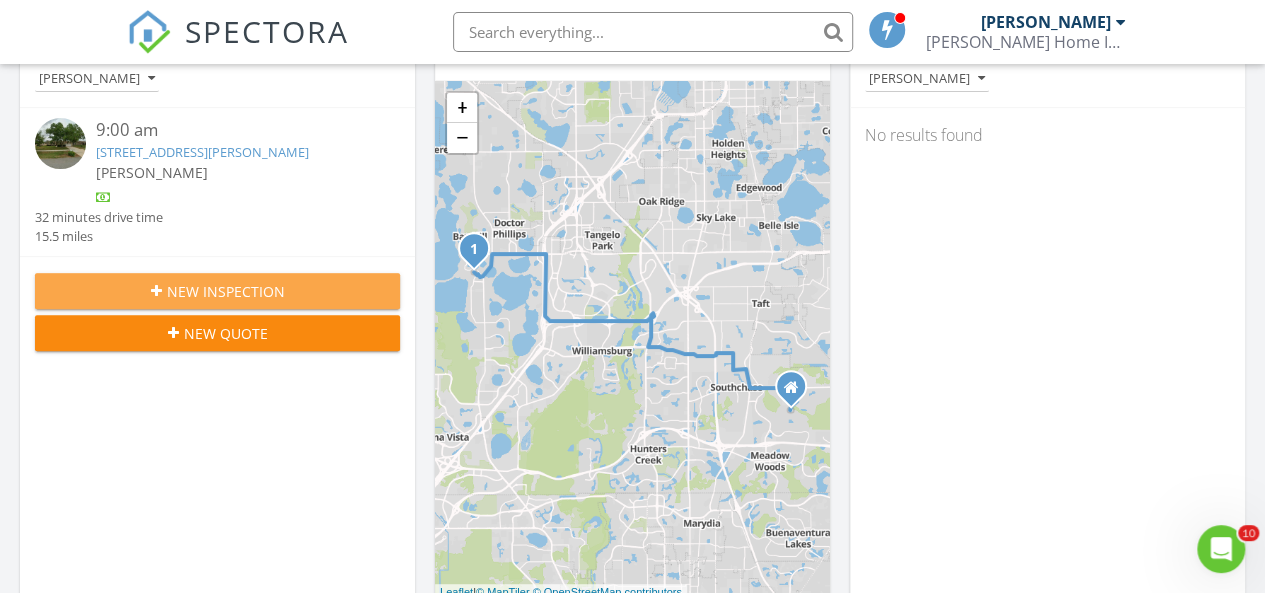 scroll, scrollTop: 0, scrollLeft: 0, axis: both 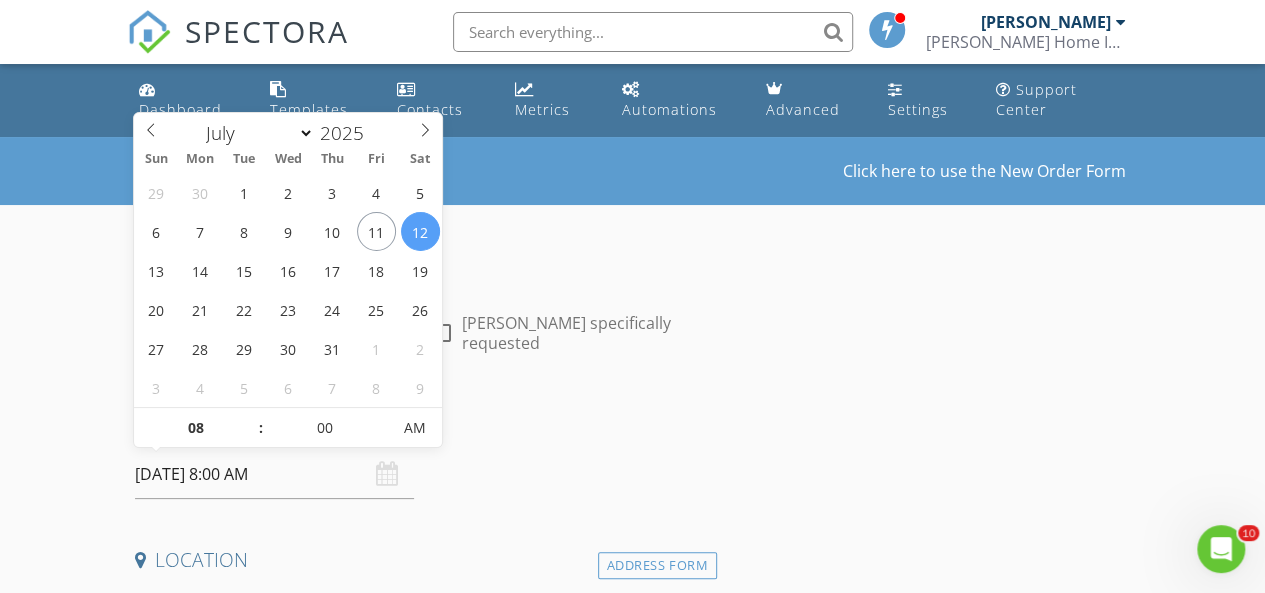 click on "[DATE] 8:00 AM" at bounding box center (274, 474) 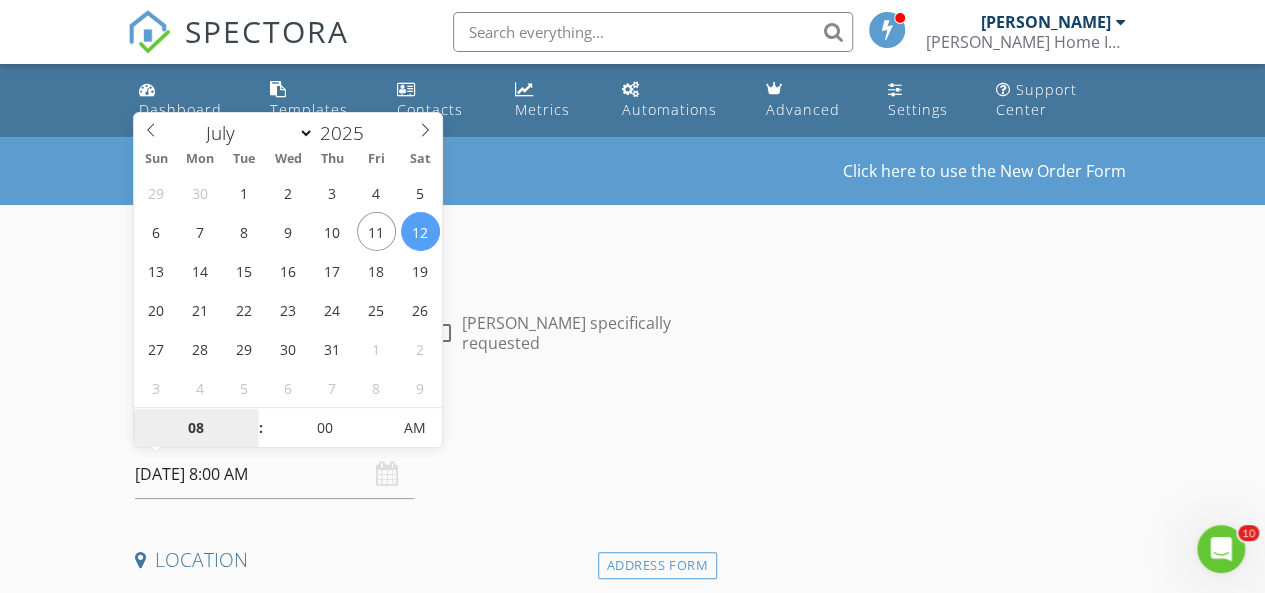 type on "[DATE] 8:00 AM" 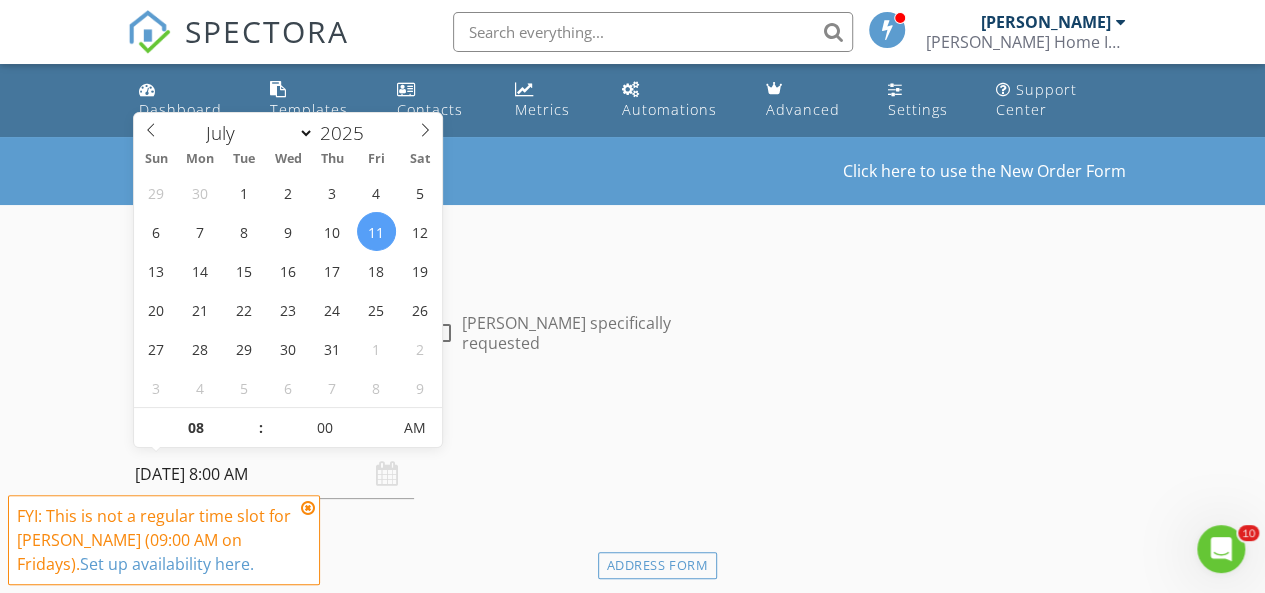 type on "09" 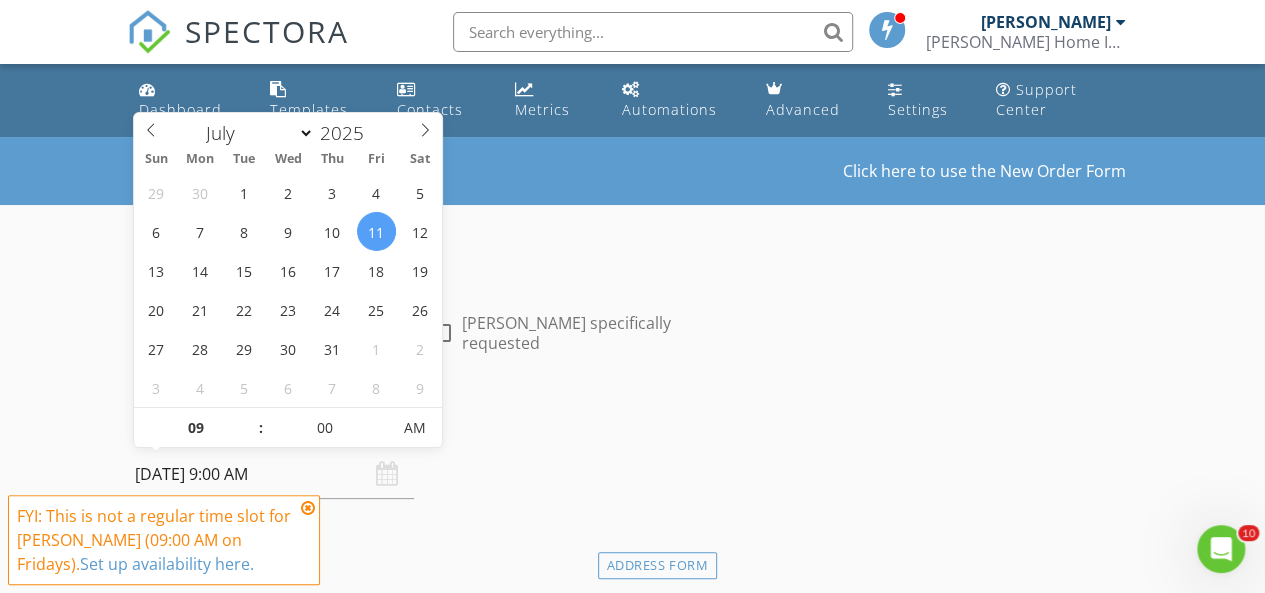 click at bounding box center (251, 418) 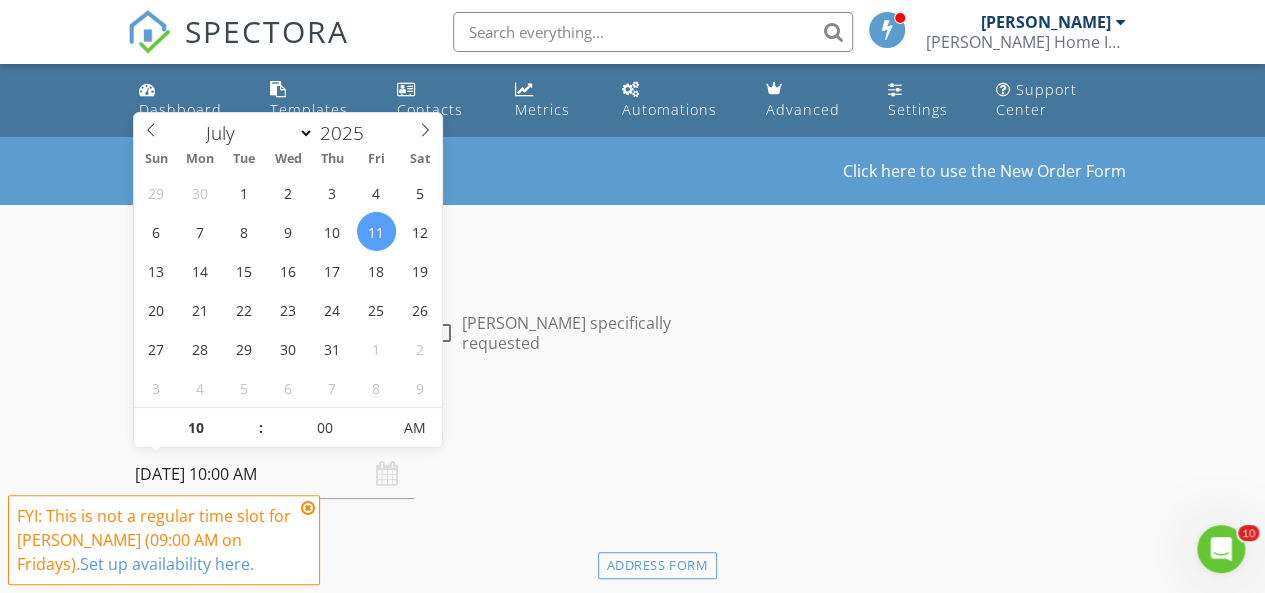 click at bounding box center [251, 418] 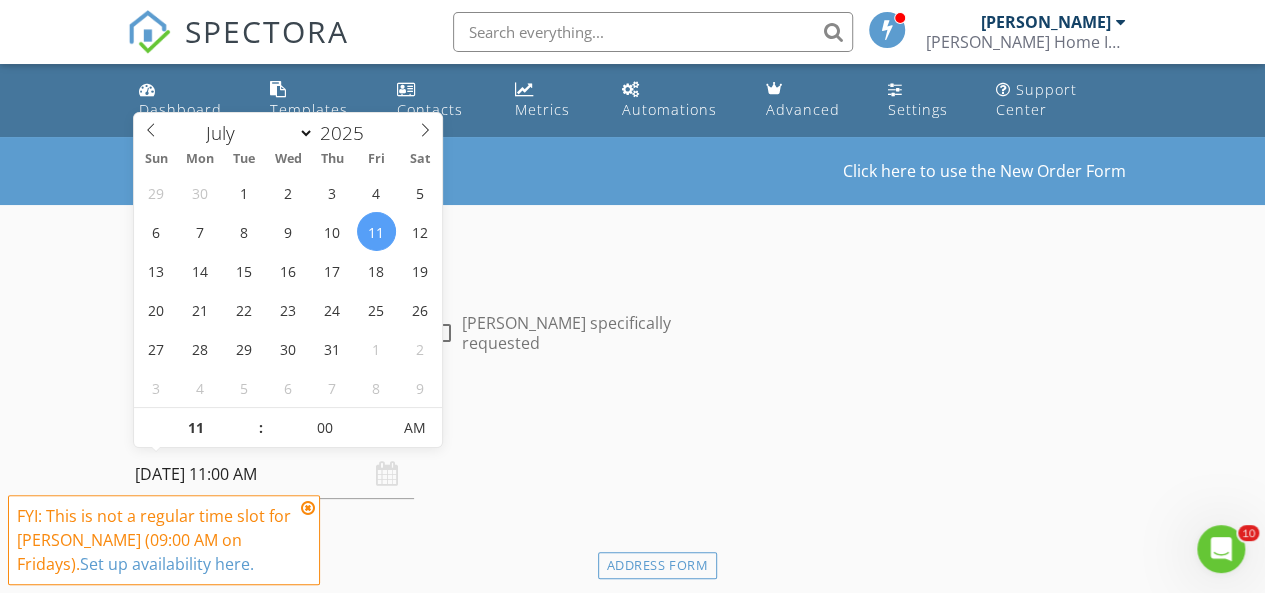 click at bounding box center [251, 418] 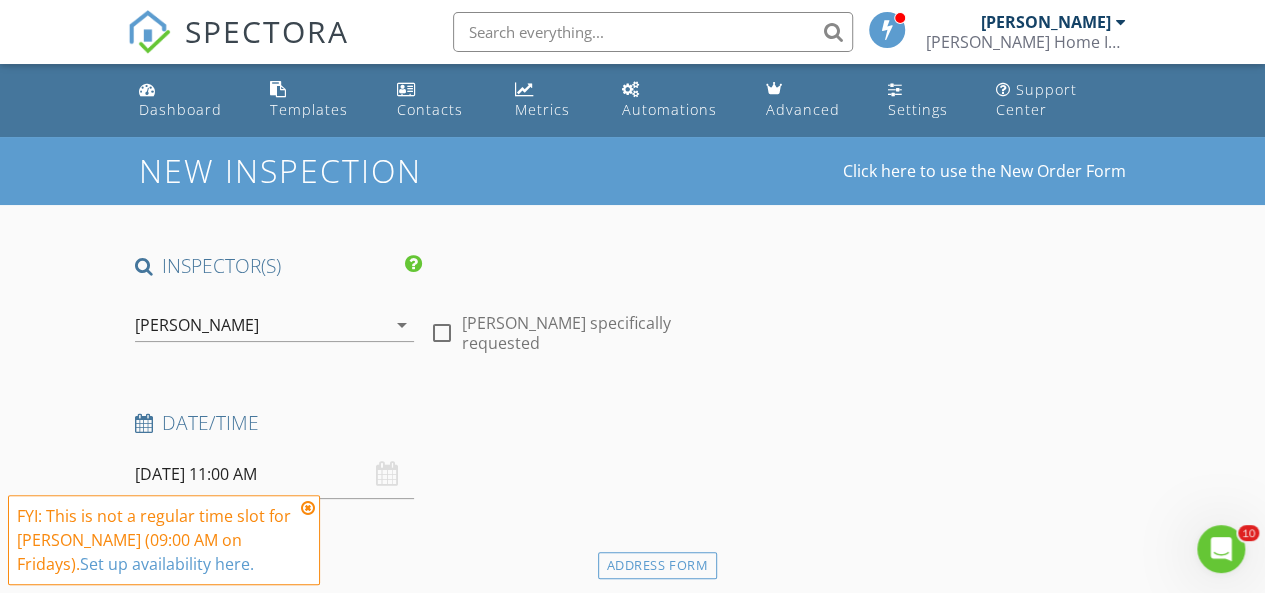 click on "Date/Time
07/11/2025 11:00 AM" at bounding box center [422, 454] 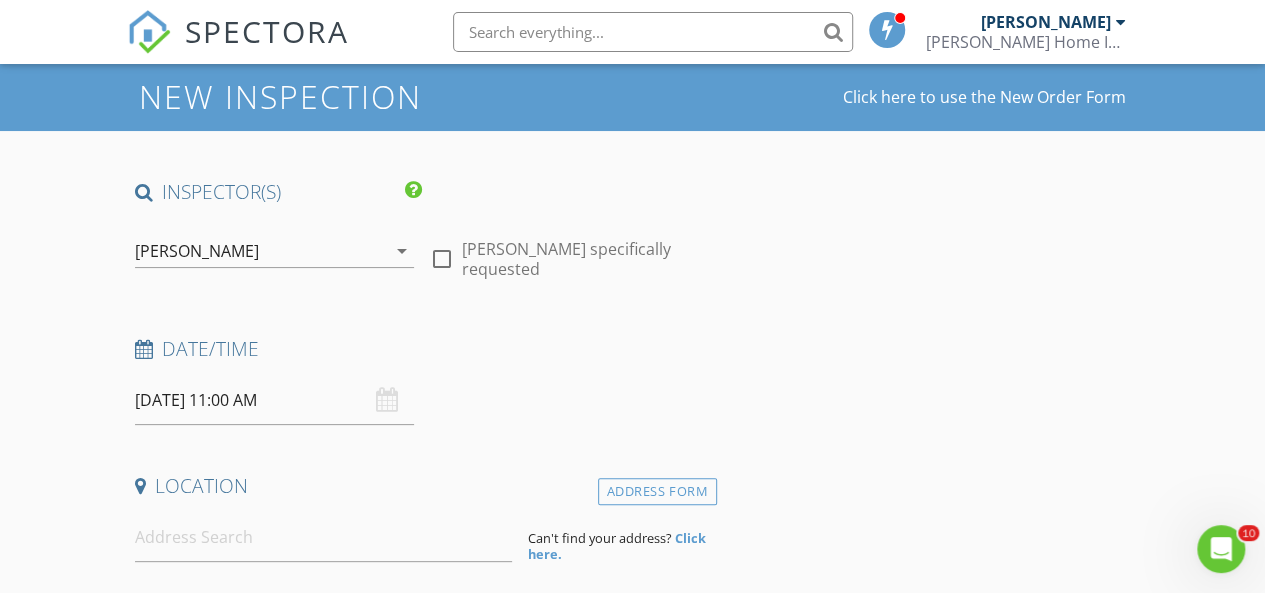scroll, scrollTop: 175, scrollLeft: 0, axis: vertical 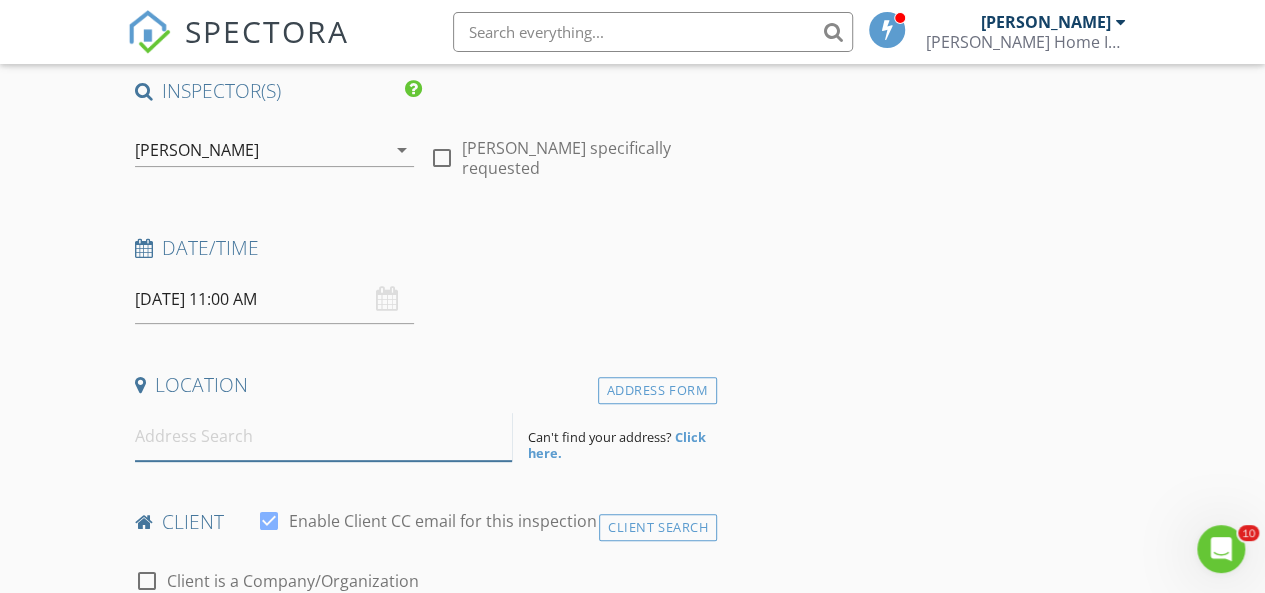 click at bounding box center [324, 436] 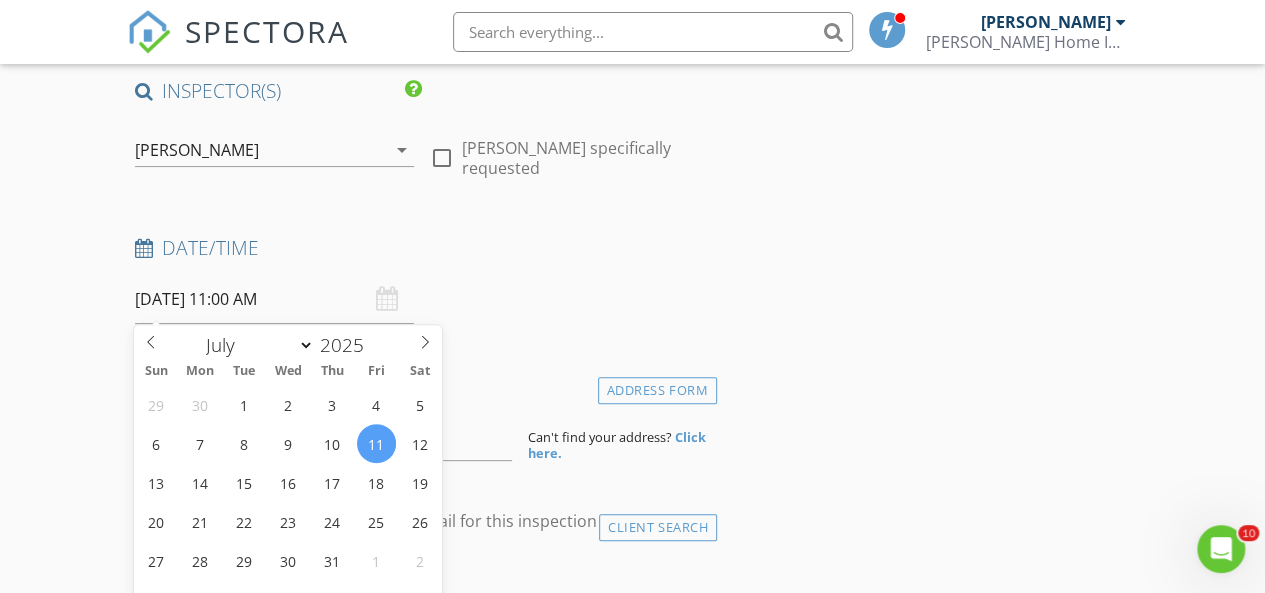 click on "[DATE] 11:00 AM" at bounding box center (274, 299) 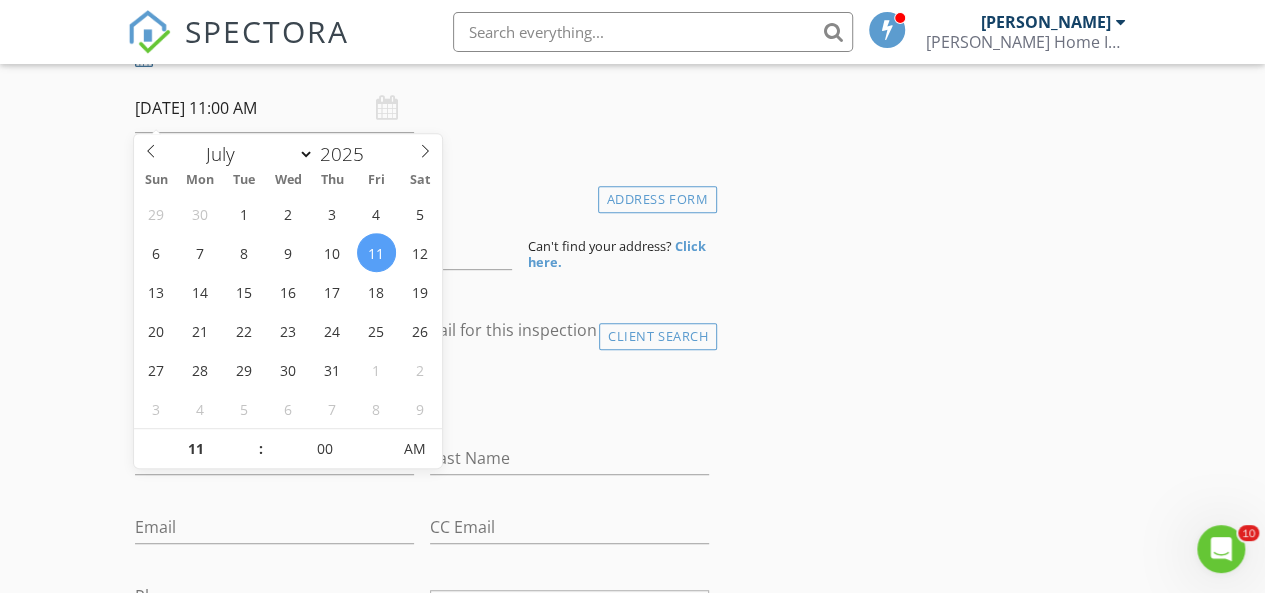 scroll, scrollTop: 373, scrollLeft: 0, axis: vertical 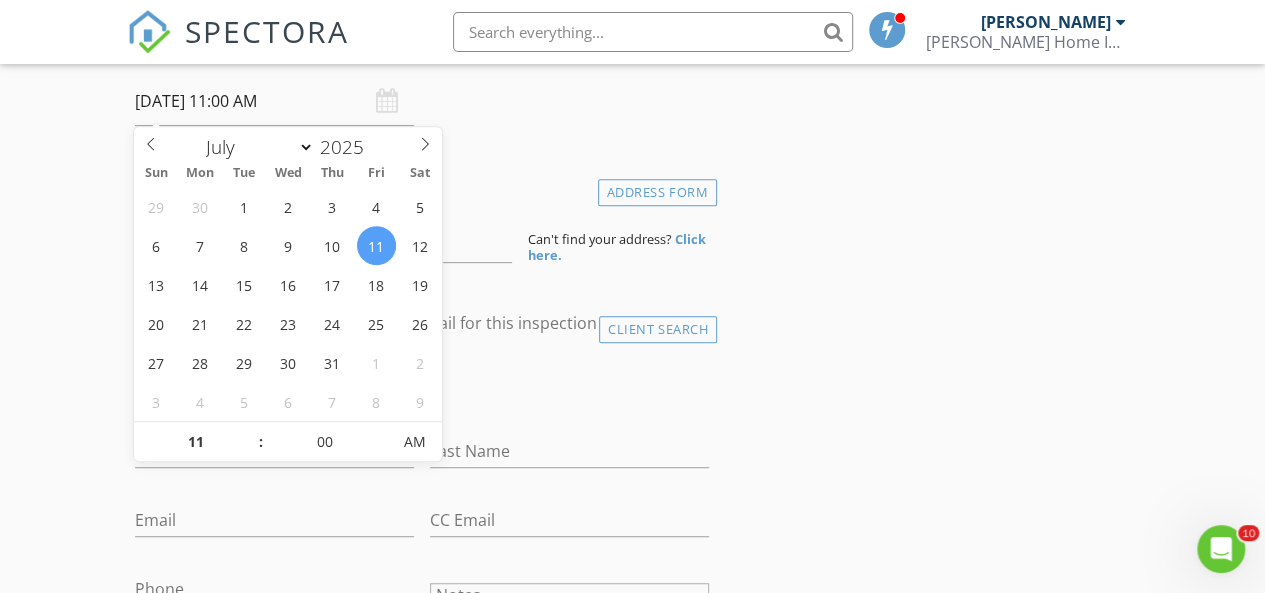 type on "12" 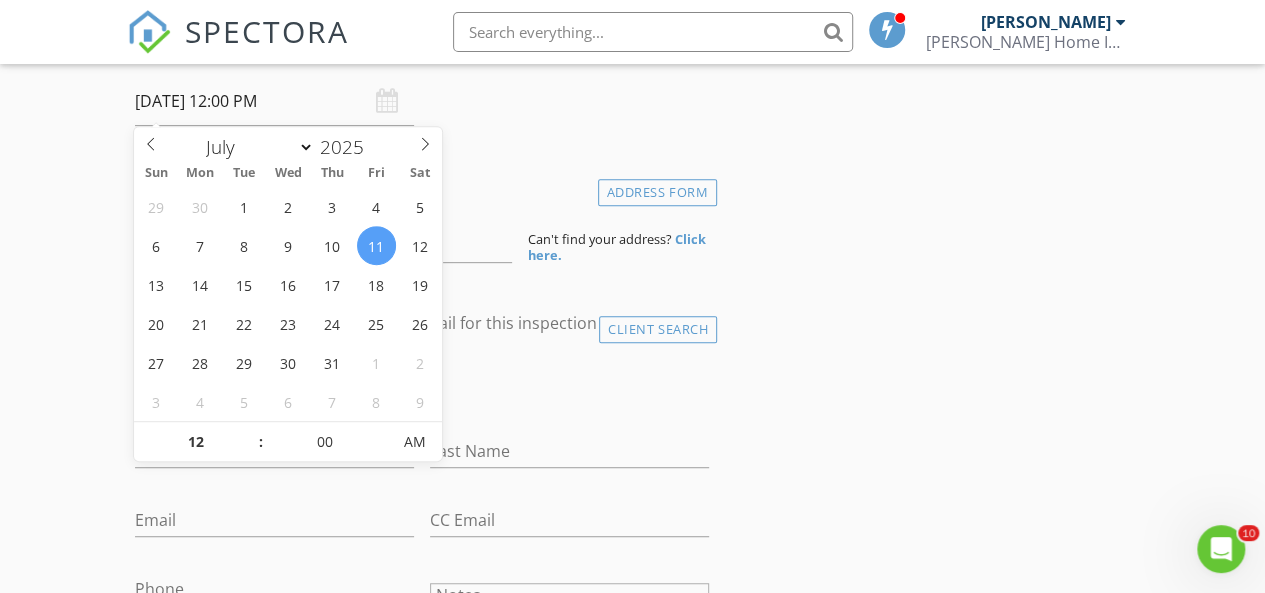 click at bounding box center [251, 432] 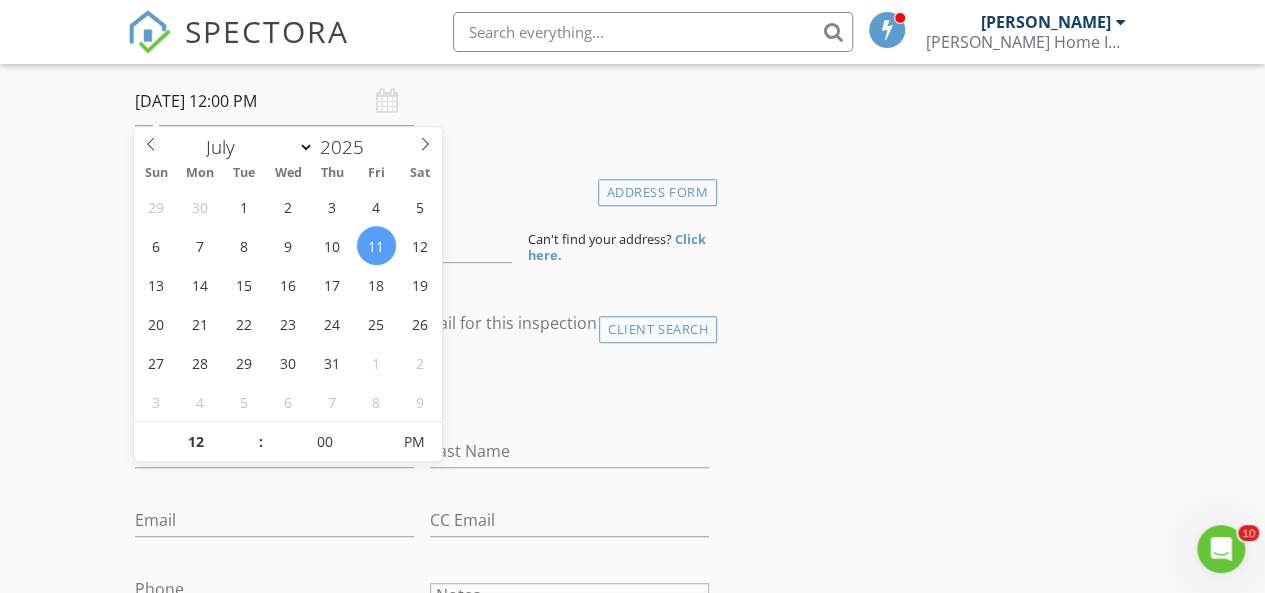 type on "01" 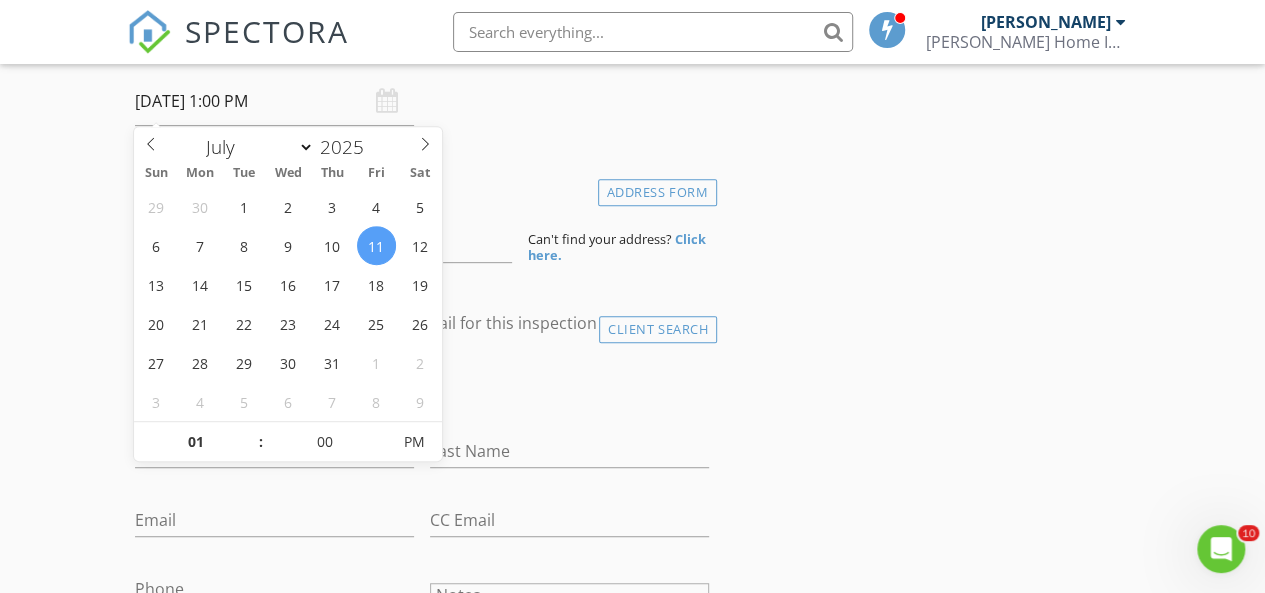 click at bounding box center (251, 432) 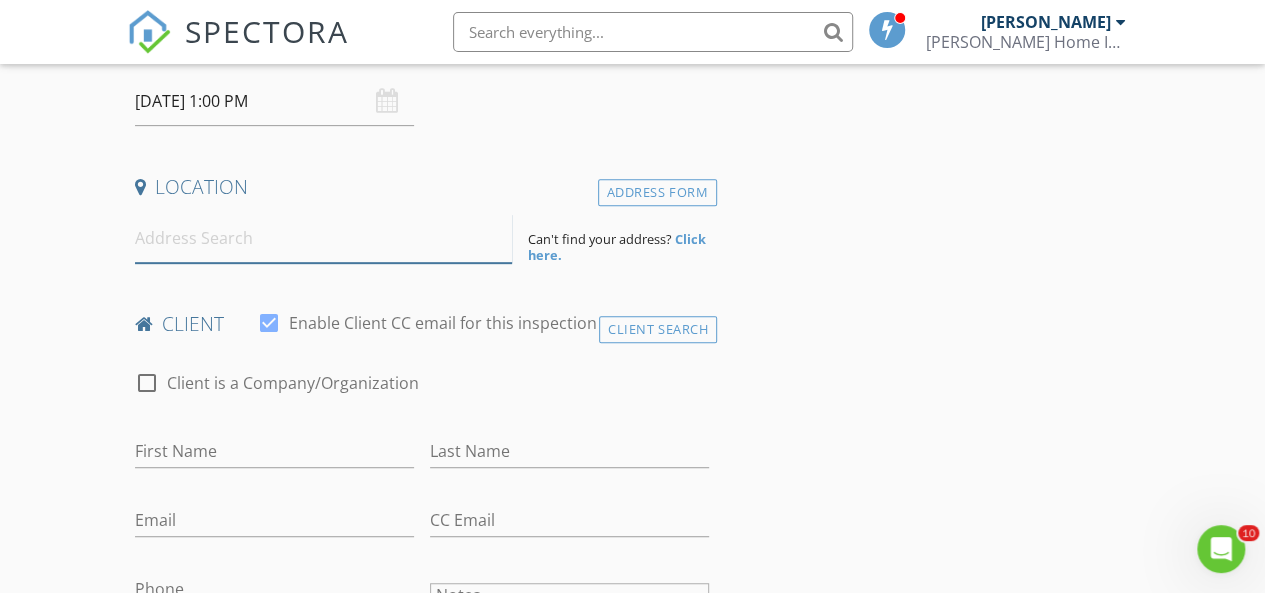 click at bounding box center (324, 238) 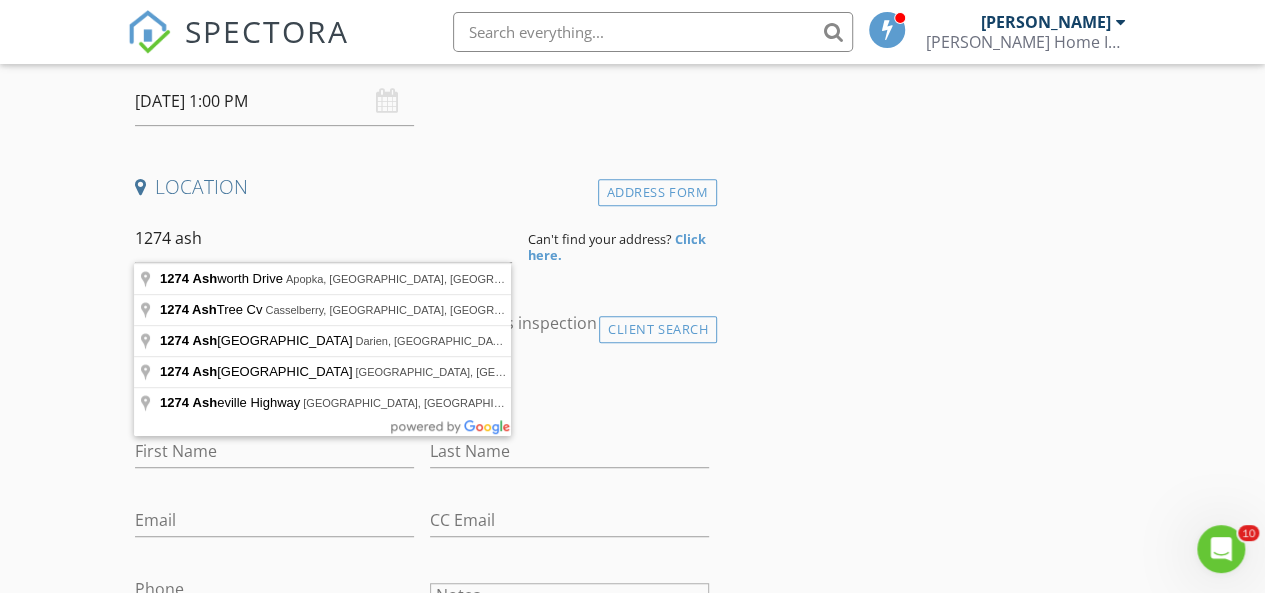 type on "1274 Ashworth Drive, Apopka, FL, USA" 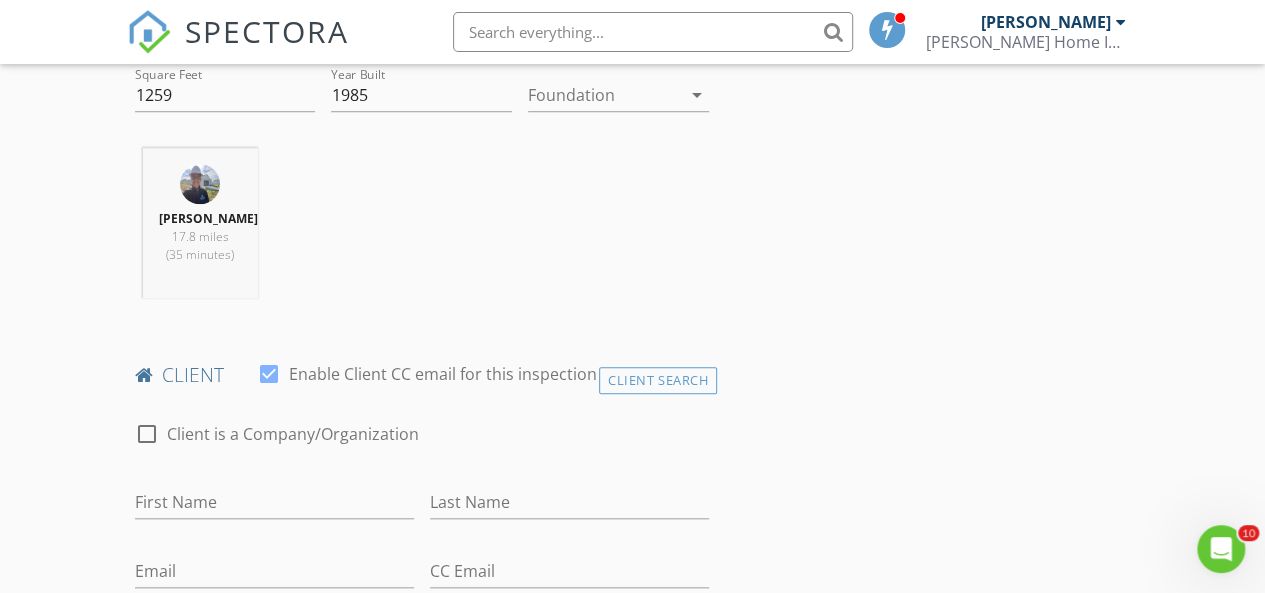 scroll, scrollTop: 735, scrollLeft: 0, axis: vertical 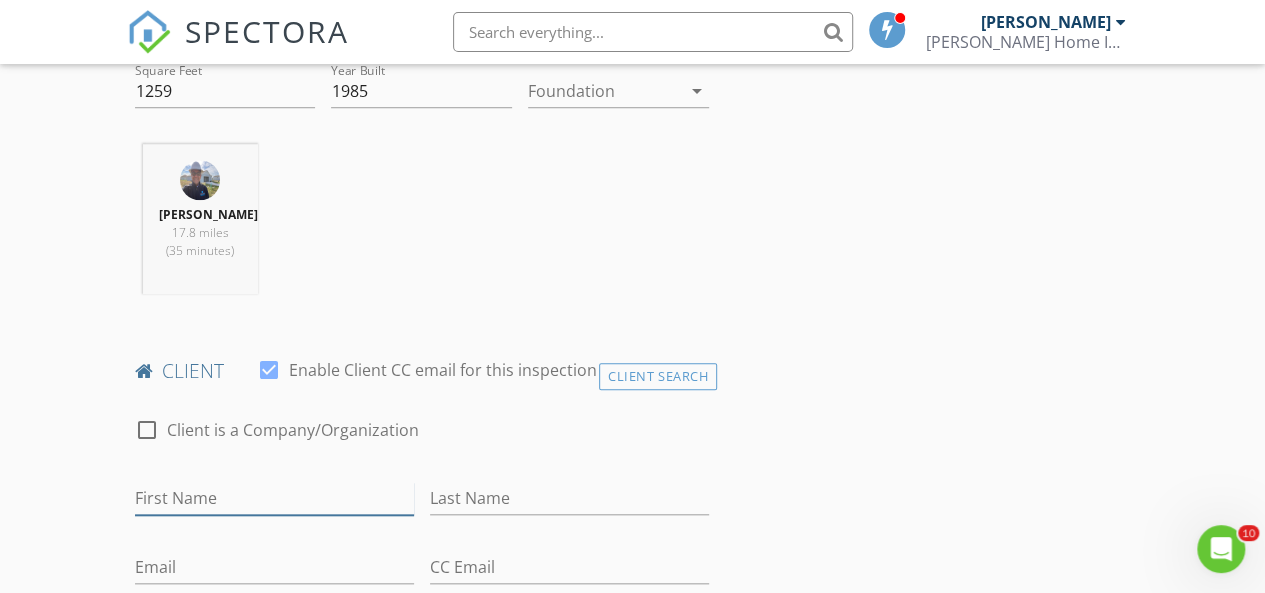 click on "First Name" at bounding box center [274, 498] 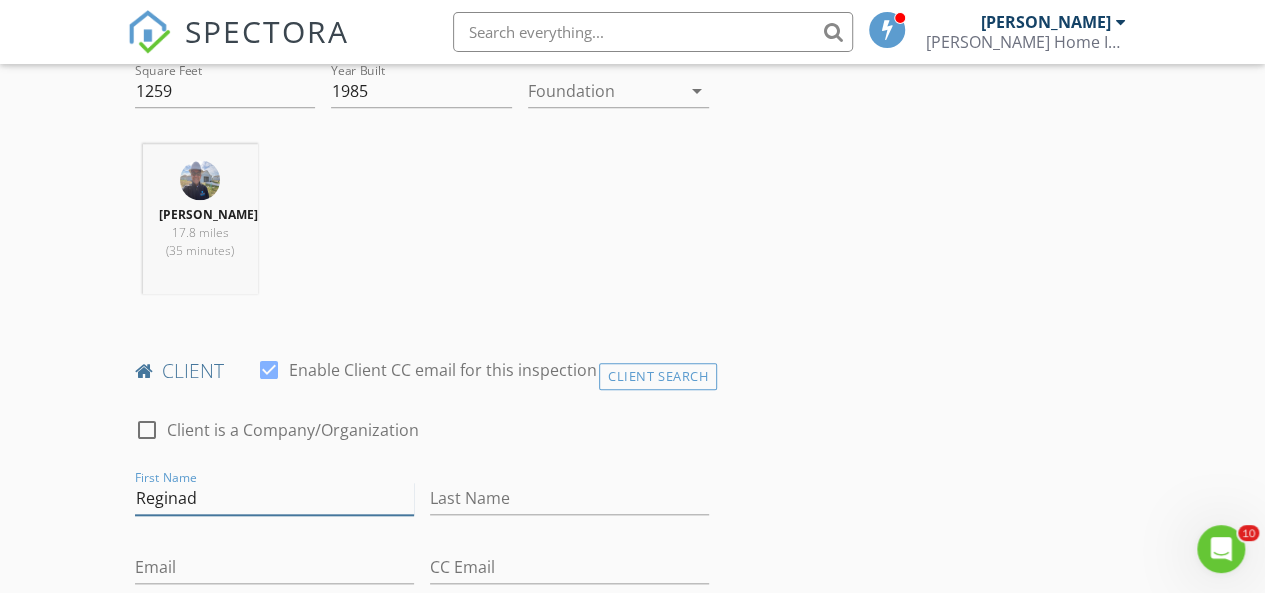 type on "Reginad" 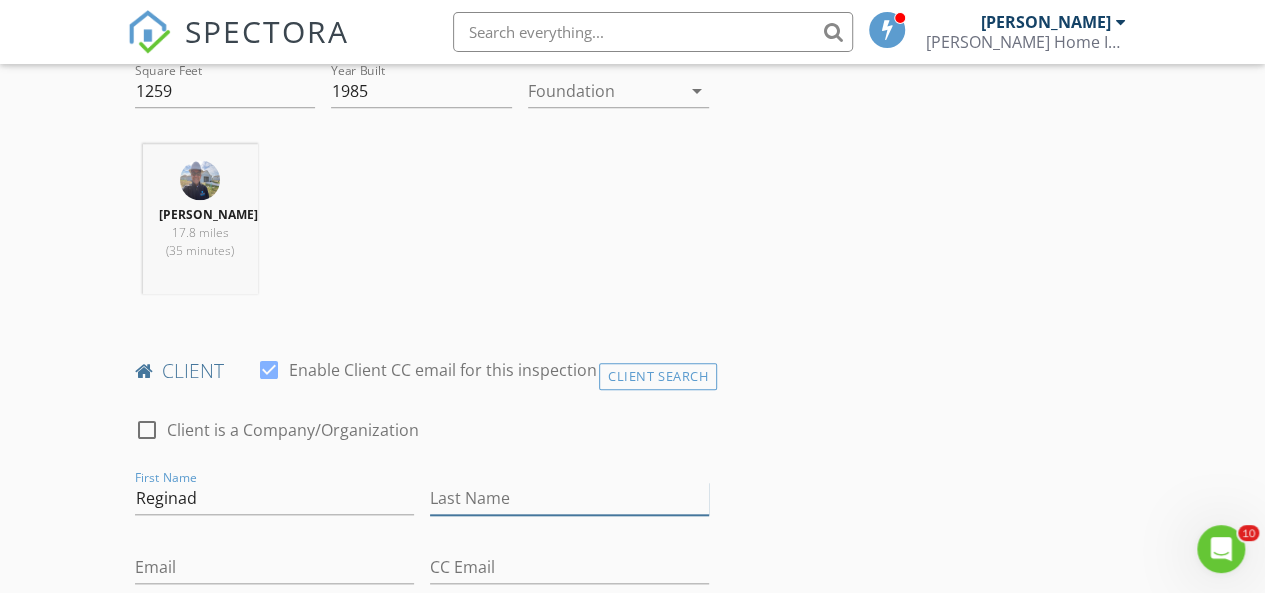 click on "Last Name" at bounding box center (569, 498) 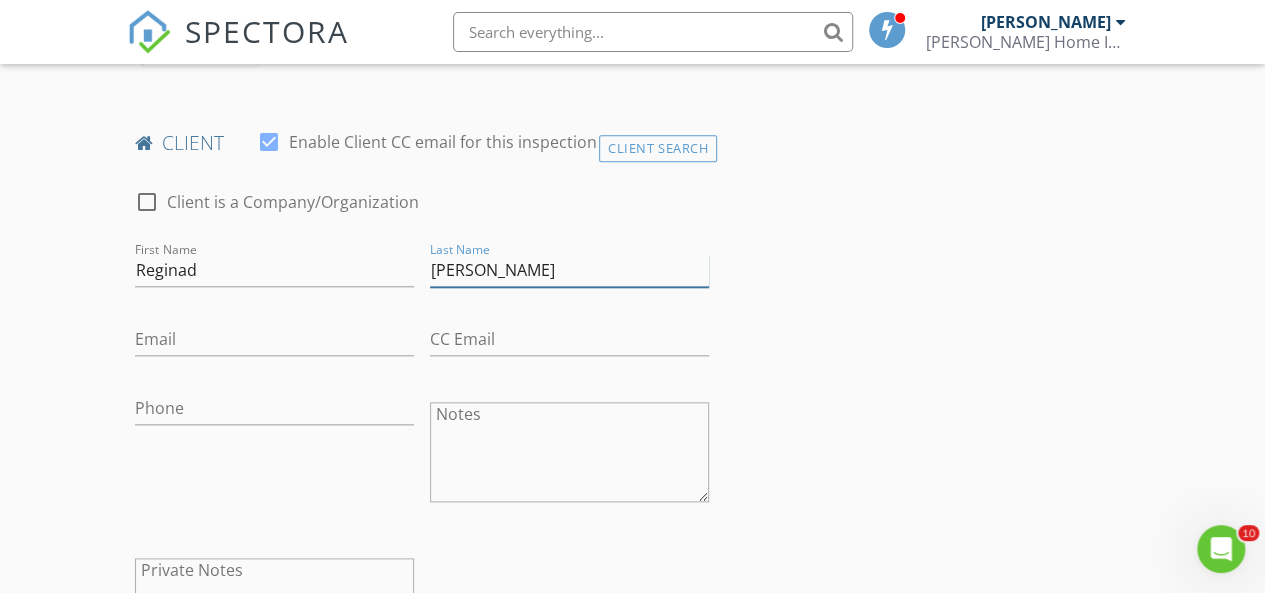 scroll, scrollTop: 964, scrollLeft: 0, axis: vertical 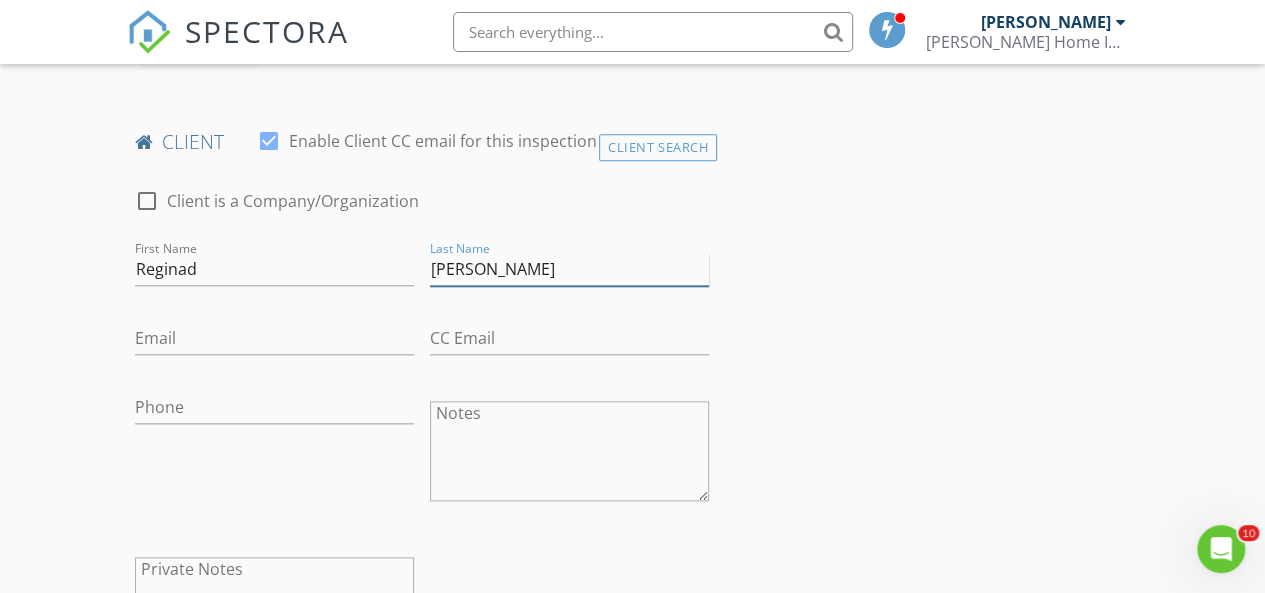 type on "Stephens" 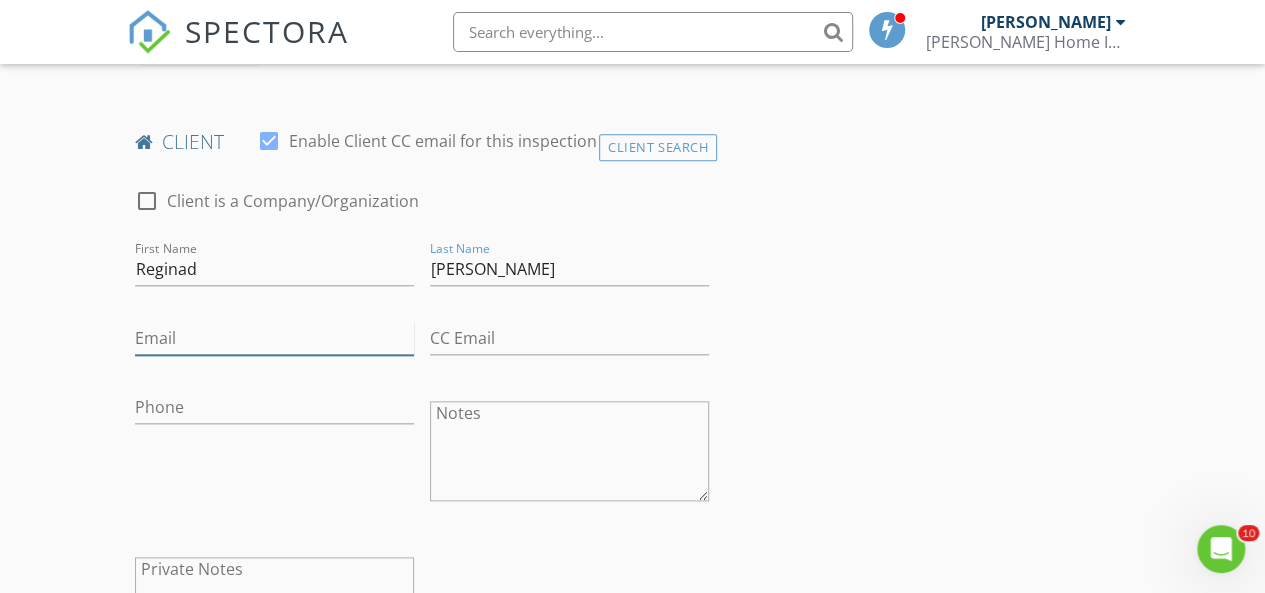 click on "Email" at bounding box center [274, 338] 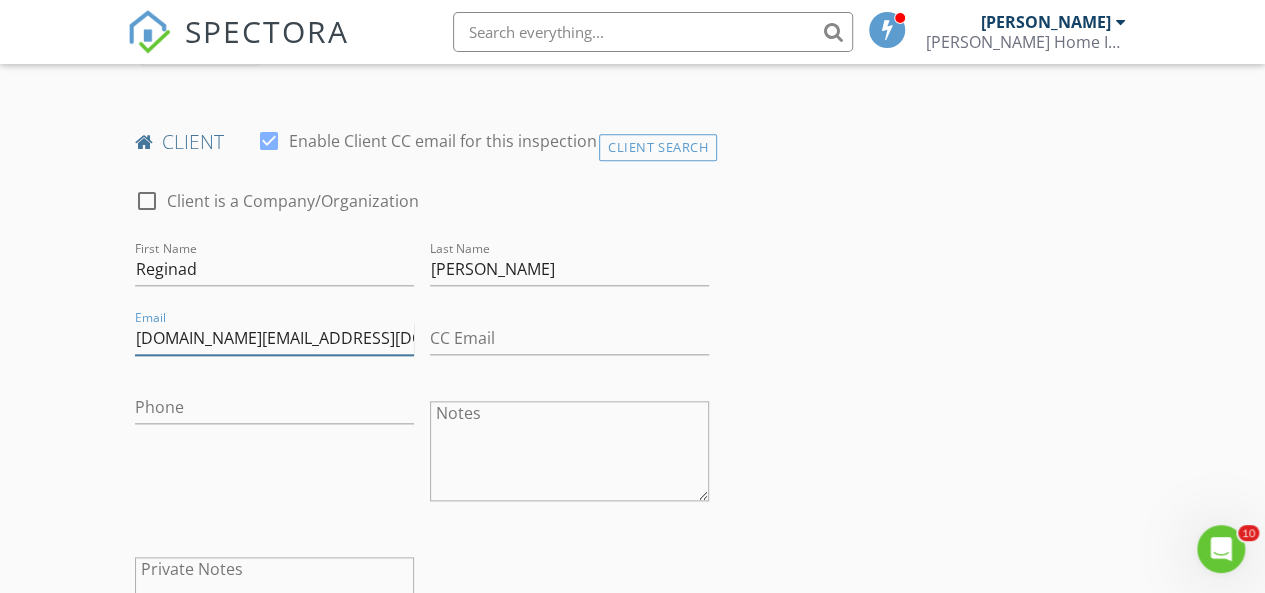 type on "reggies7260.rs@gmail.com" 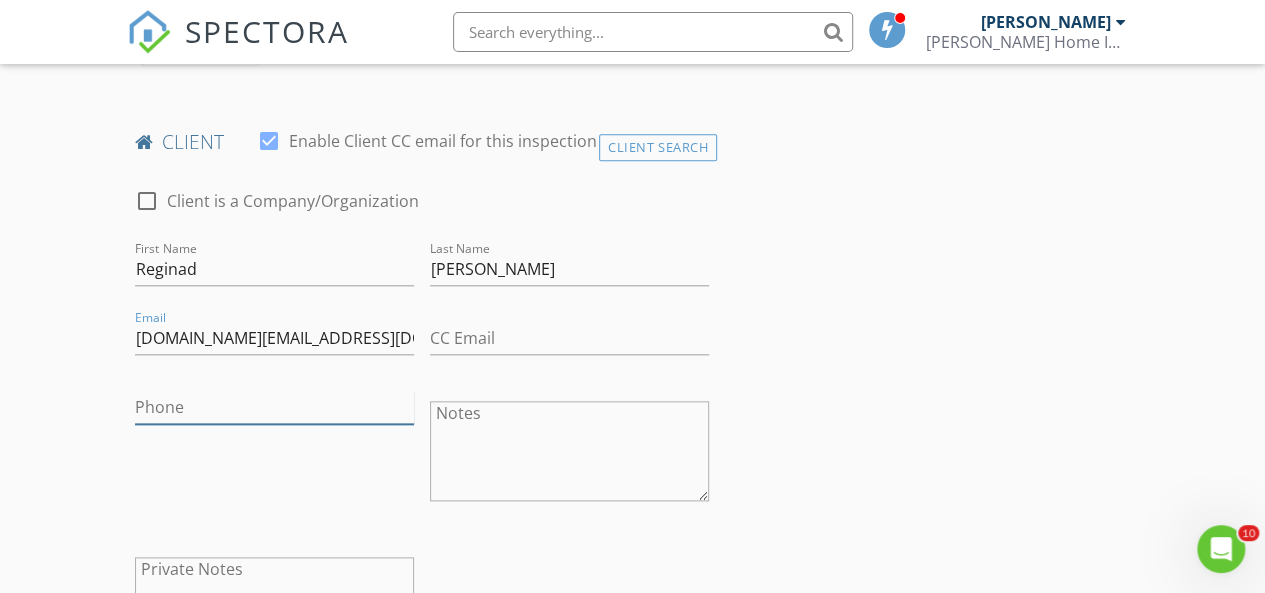 click on "Phone" at bounding box center (274, 407) 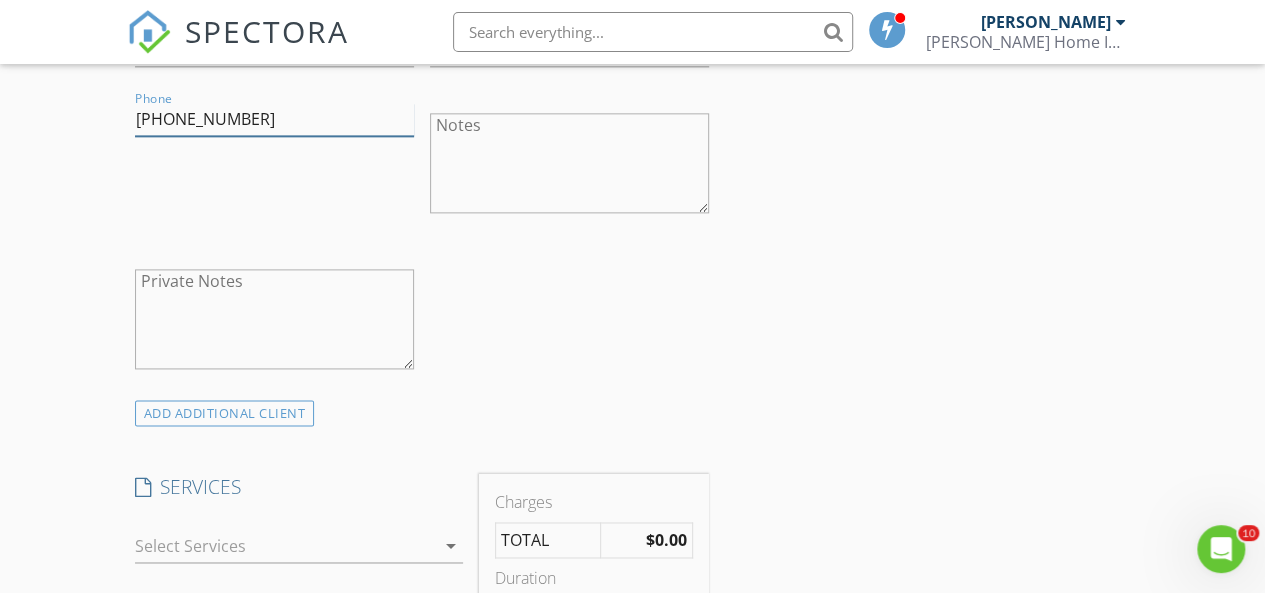 scroll, scrollTop: 1253, scrollLeft: 0, axis: vertical 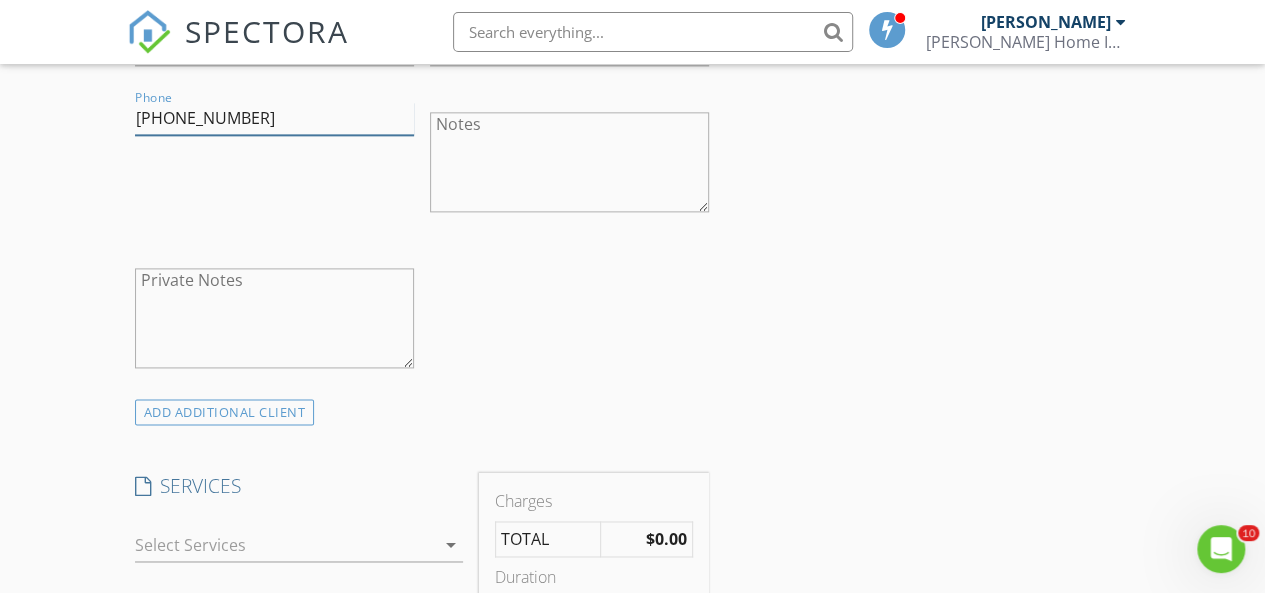 type on "719-775-1961" 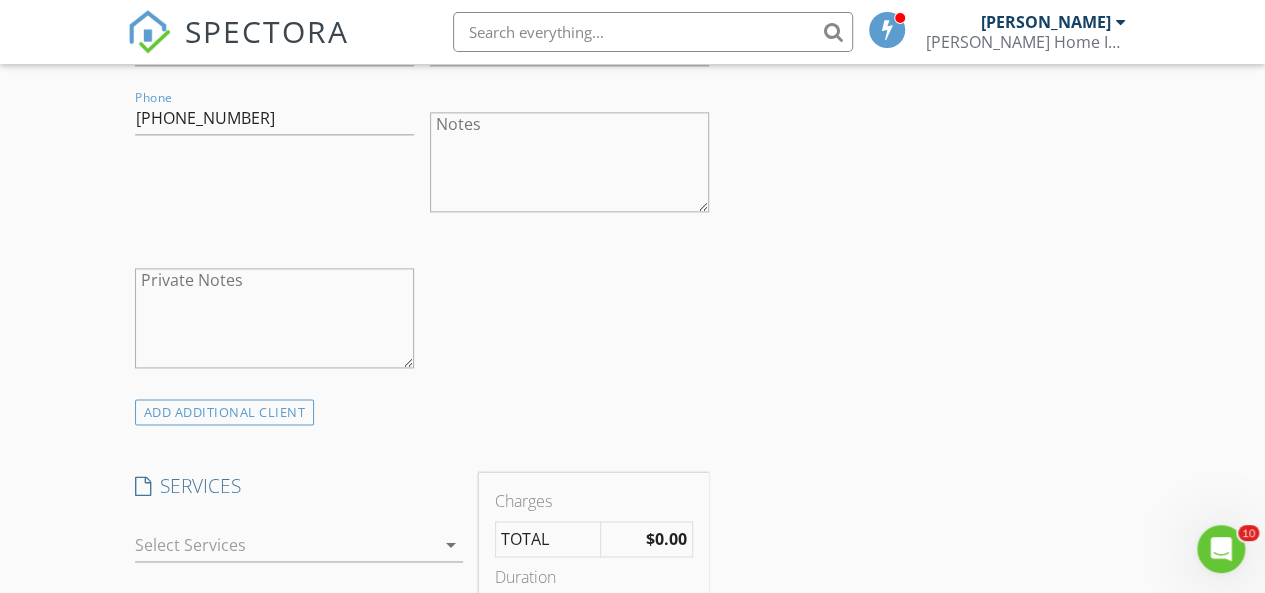 click at bounding box center [285, 545] 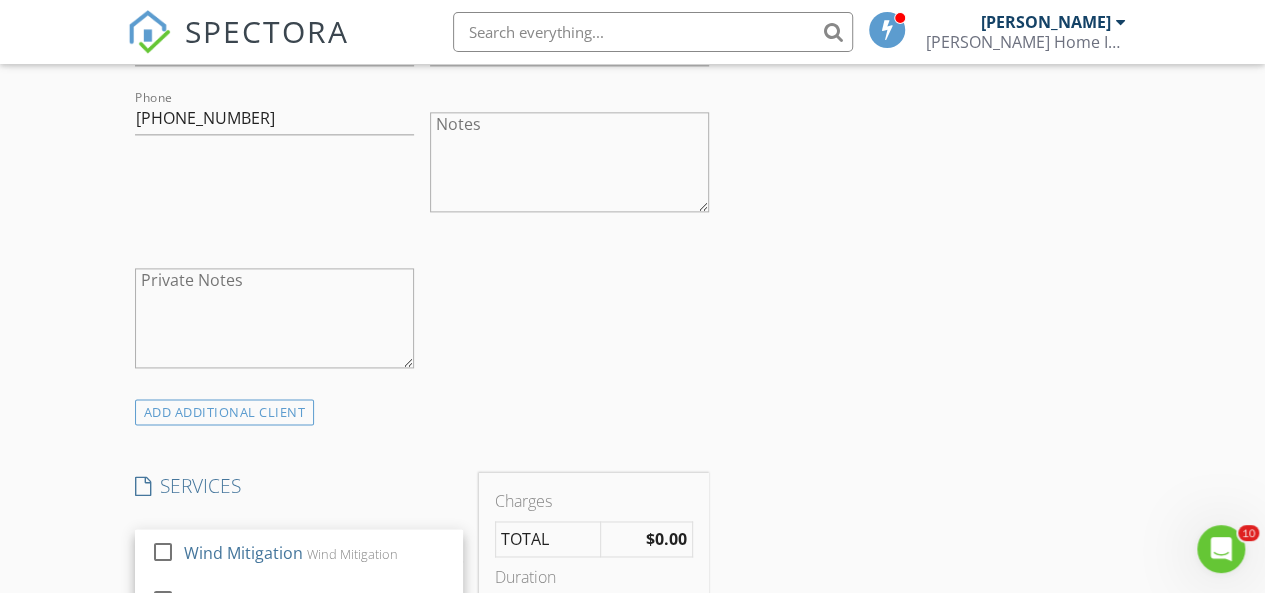 click on "Wind Mitigation" at bounding box center (242, 553) 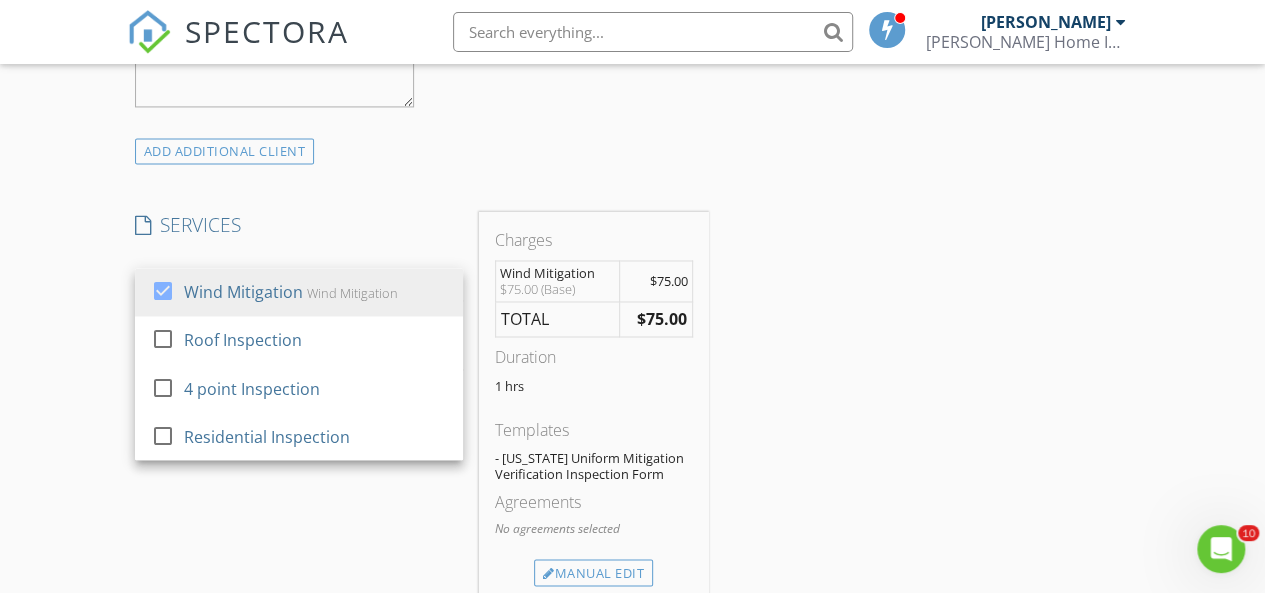 scroll, scrollTop: 1516, scrollLeft: 0, axis: vertical 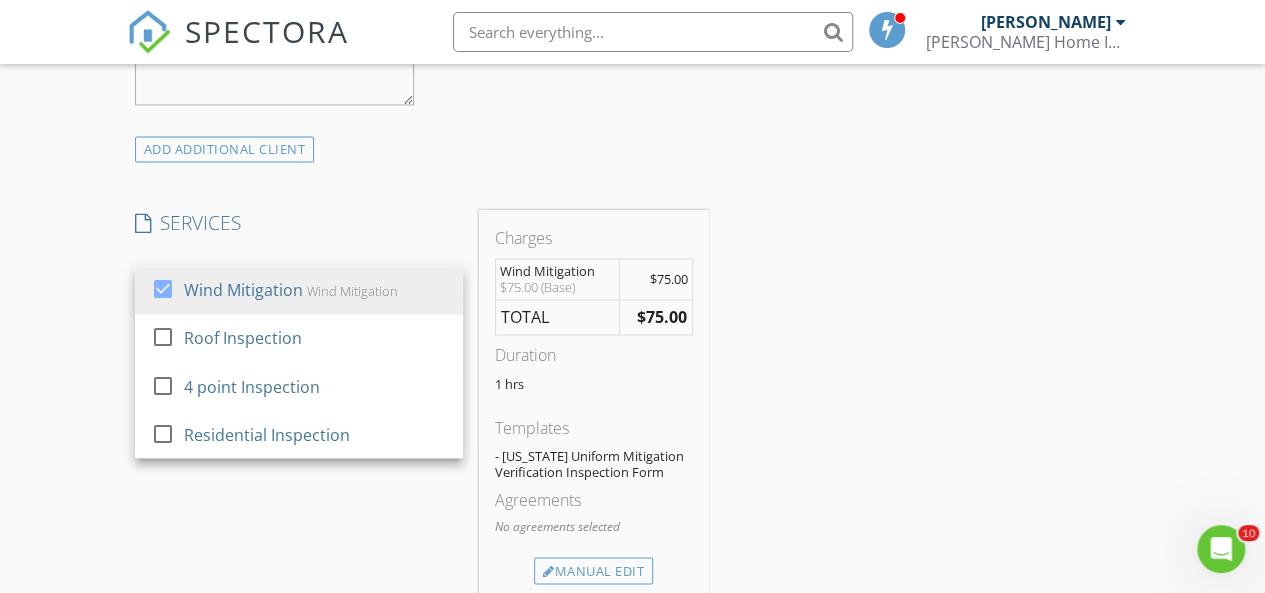 click on "Residential Inspection" at bounding box center (266, 434) 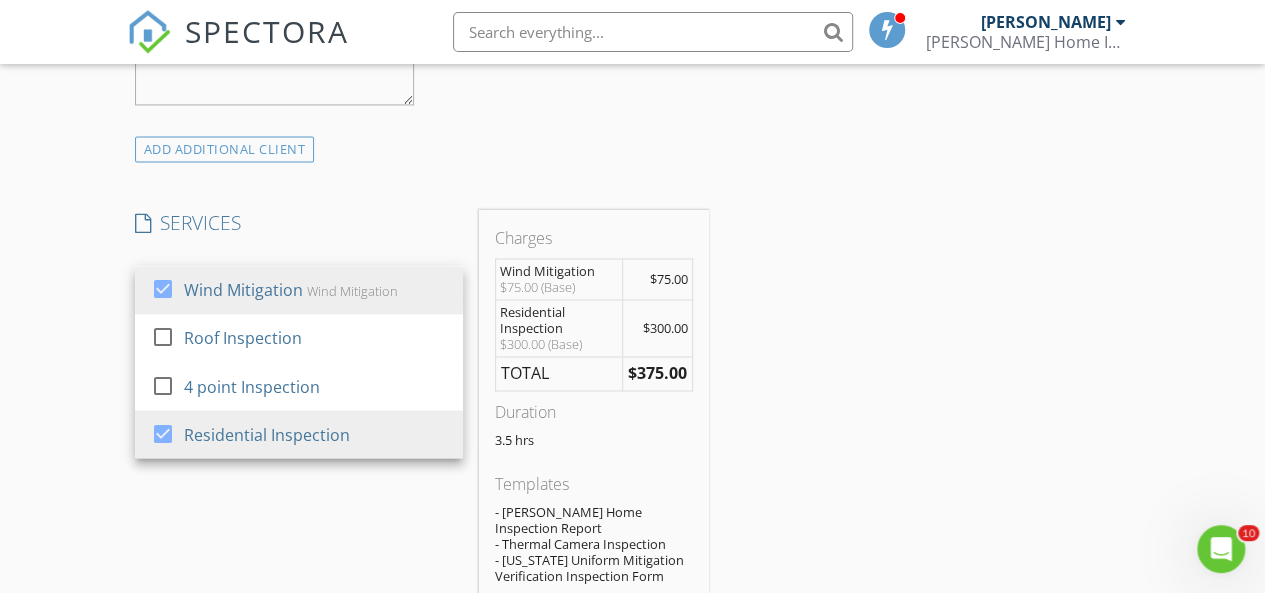 click on "Residential Inspection" at bounding box center [314, 434] 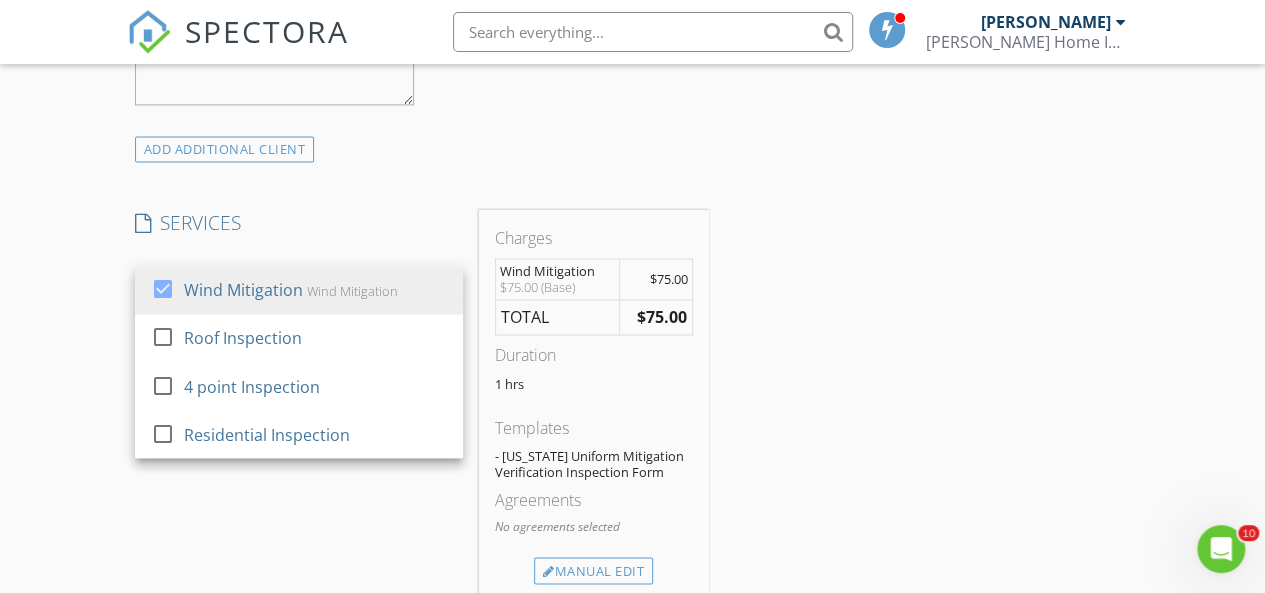 click on "4 point Inspection" at bounding box center [251, 386] 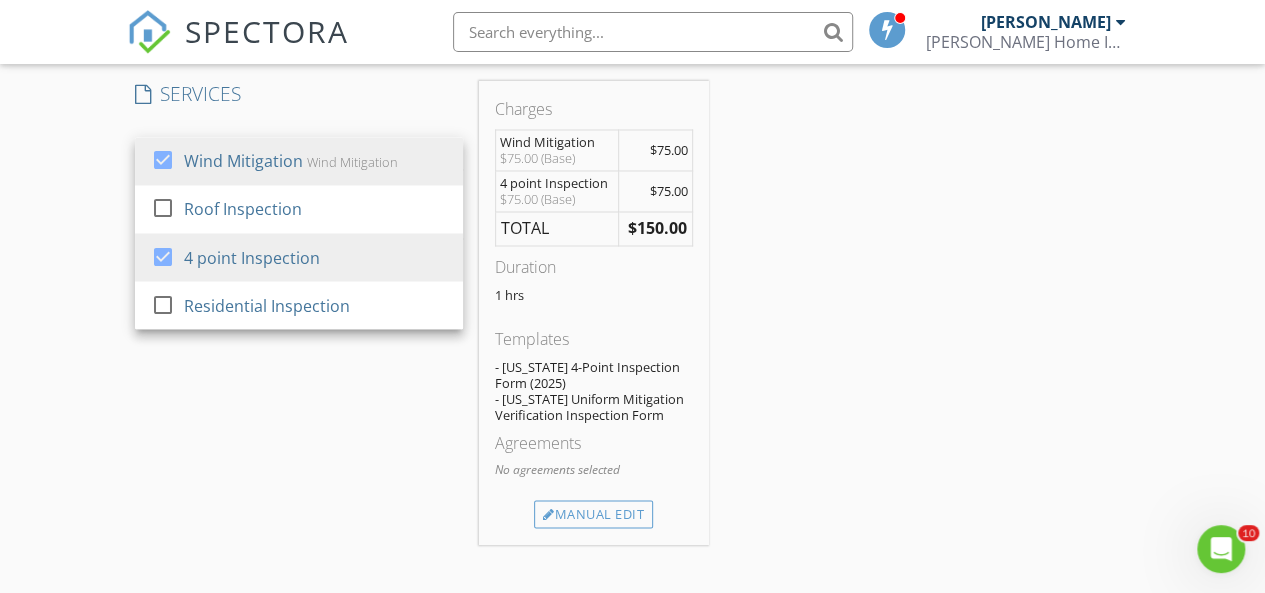scroll, scrollTop: 1702, scrollLeft: 0, axis: vertical 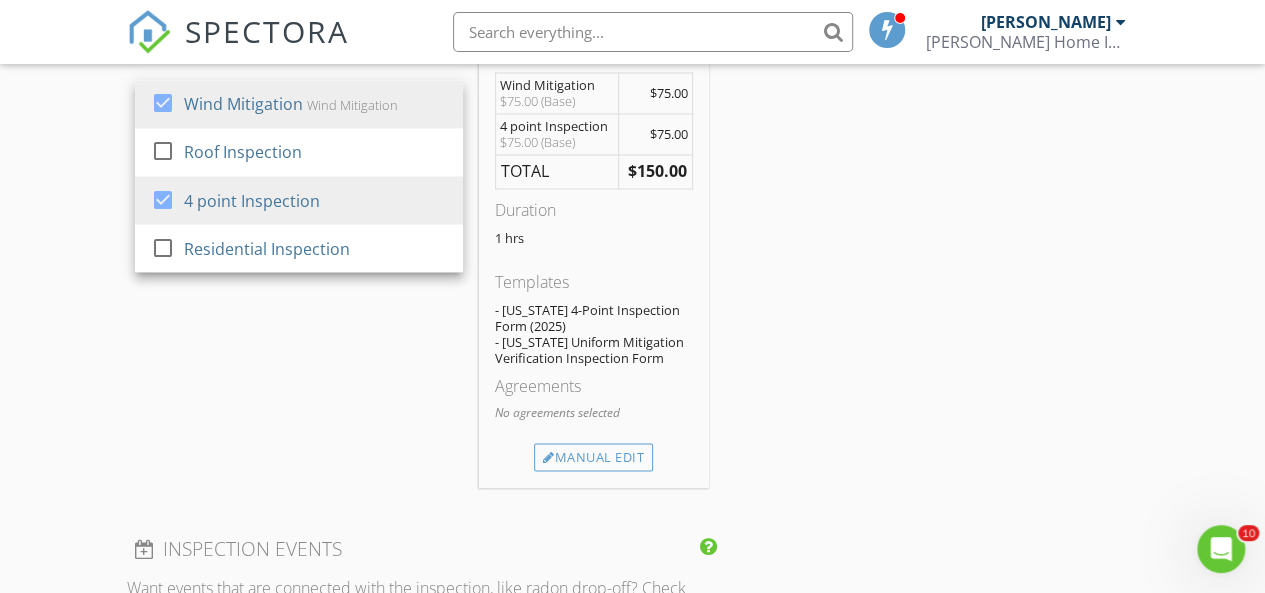 click on "Manual Edit" at bounding box center [593, 457] 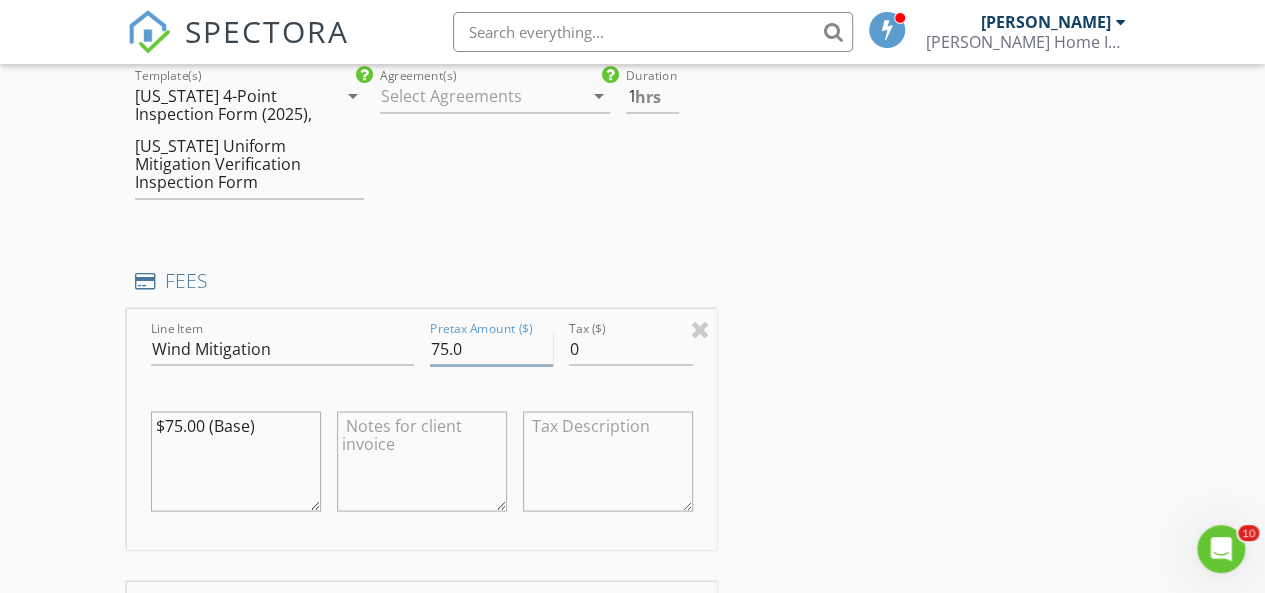 drag, startPoint x: 446, startPoint y: 339, endPoint x: 418, endPoint y: 345, distance: 28.635643 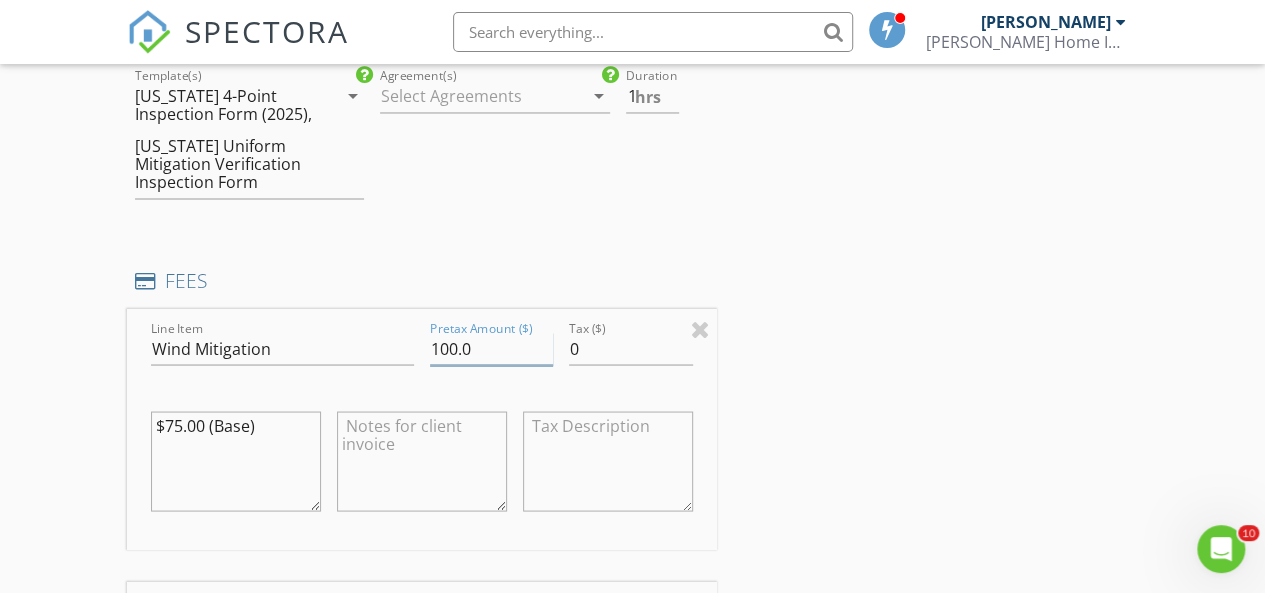 type on "100.0" 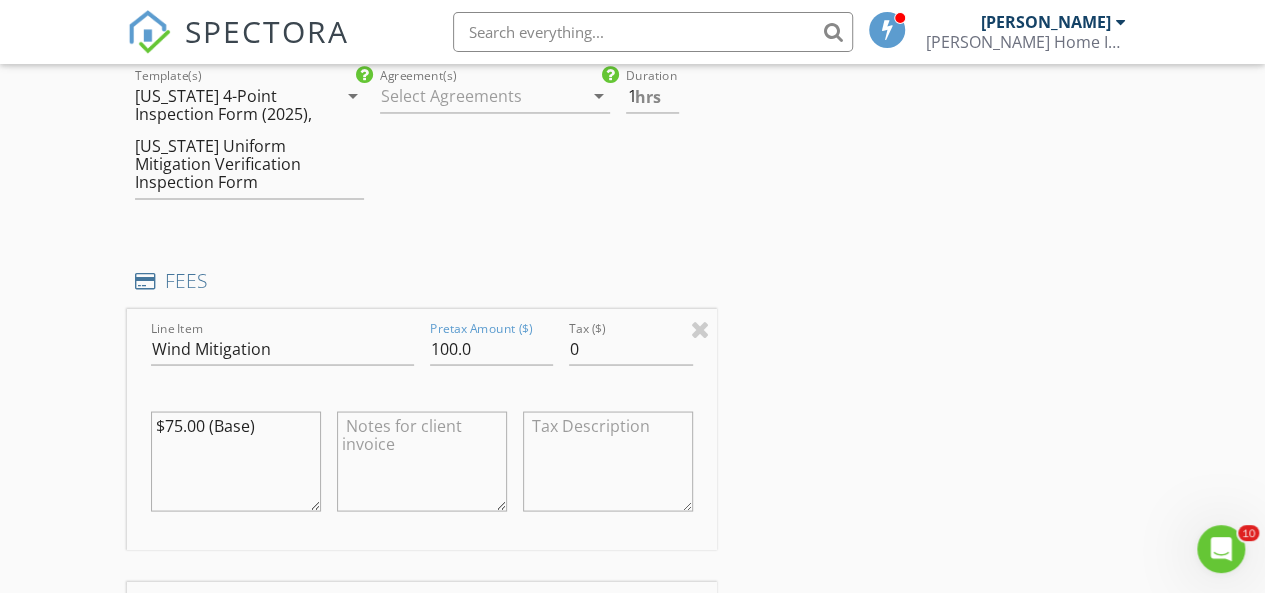 click on "$75.00 (Base)" at bounding box center (236, 461) 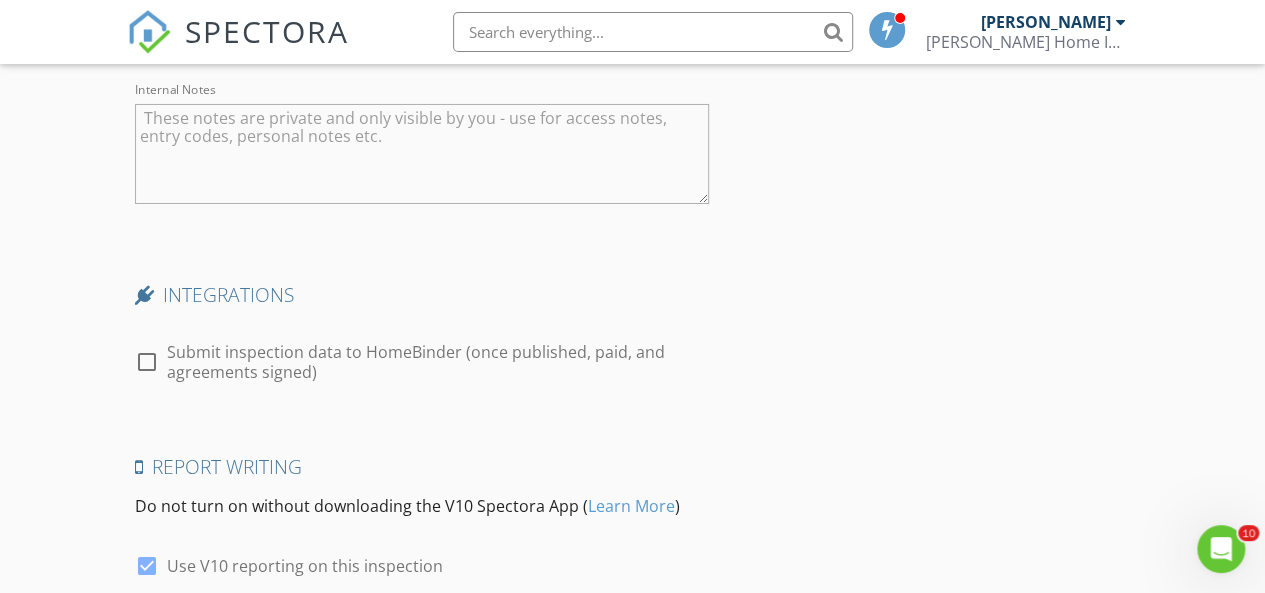 scroll, scrollTop: 3729, scrollLeft: 0, axis: vertical 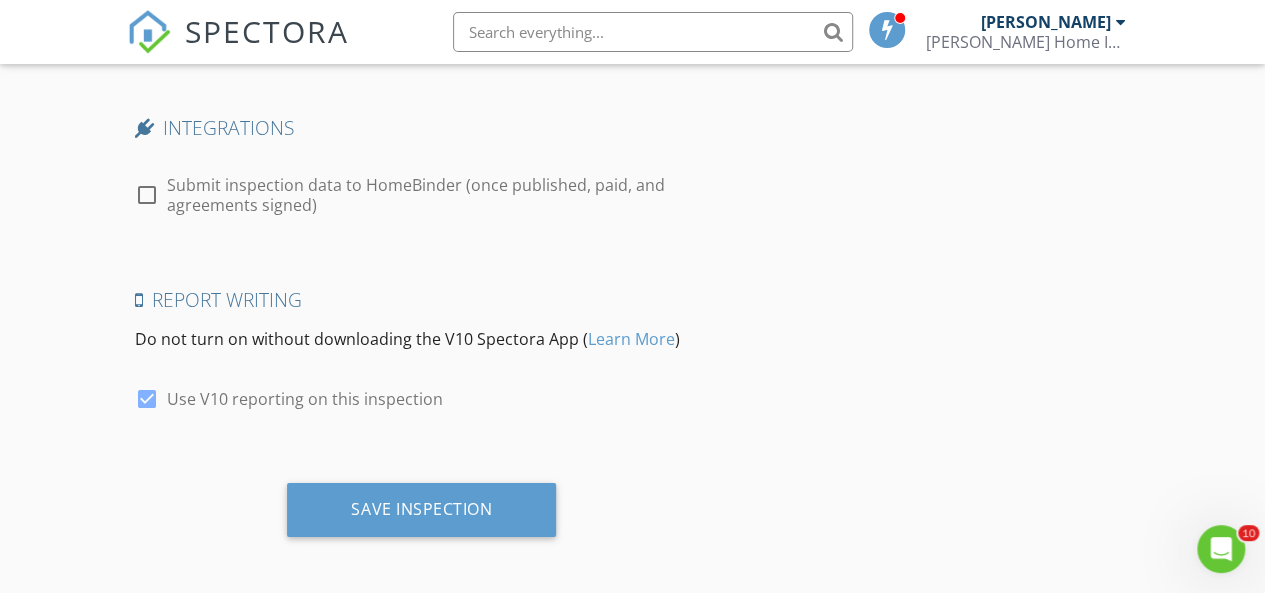 type on "$100.00 (Base)" 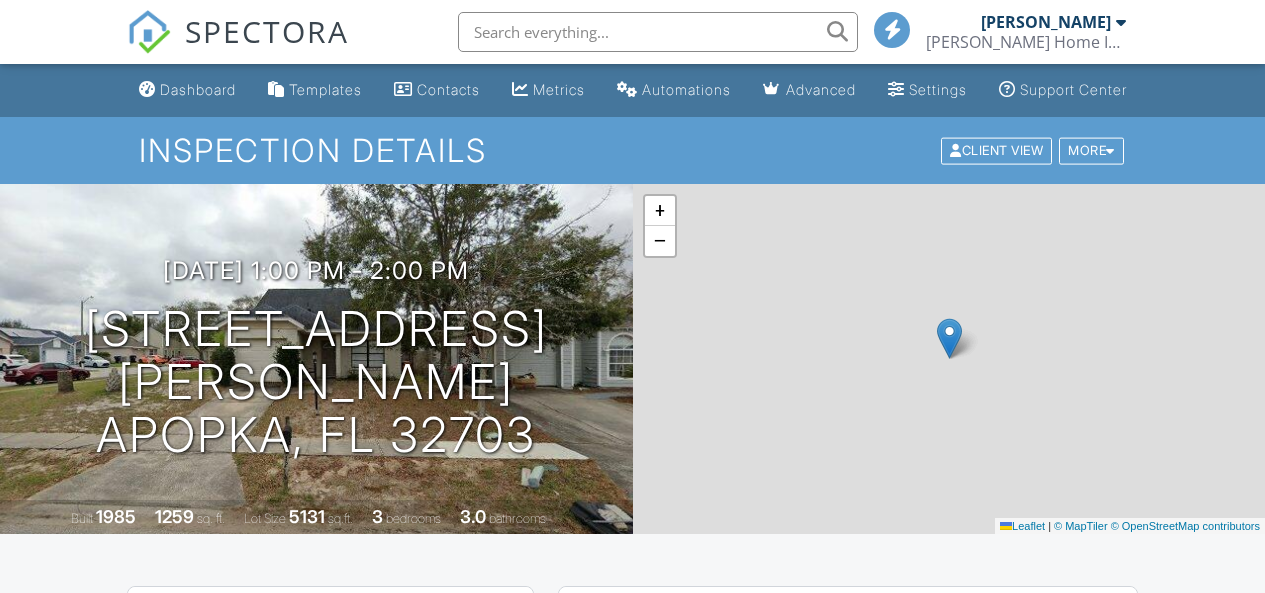 scroll, scrollTop: 0, scrollLeft: 0, axis: both 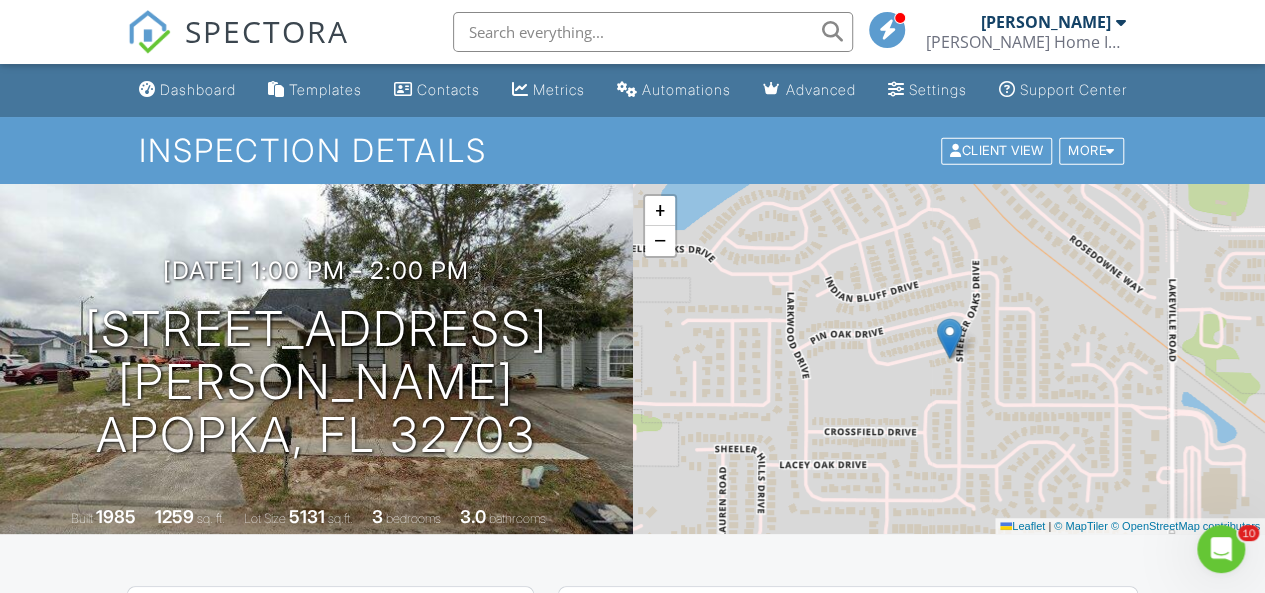click on "Dashboard" at bounding box center [198, 89] 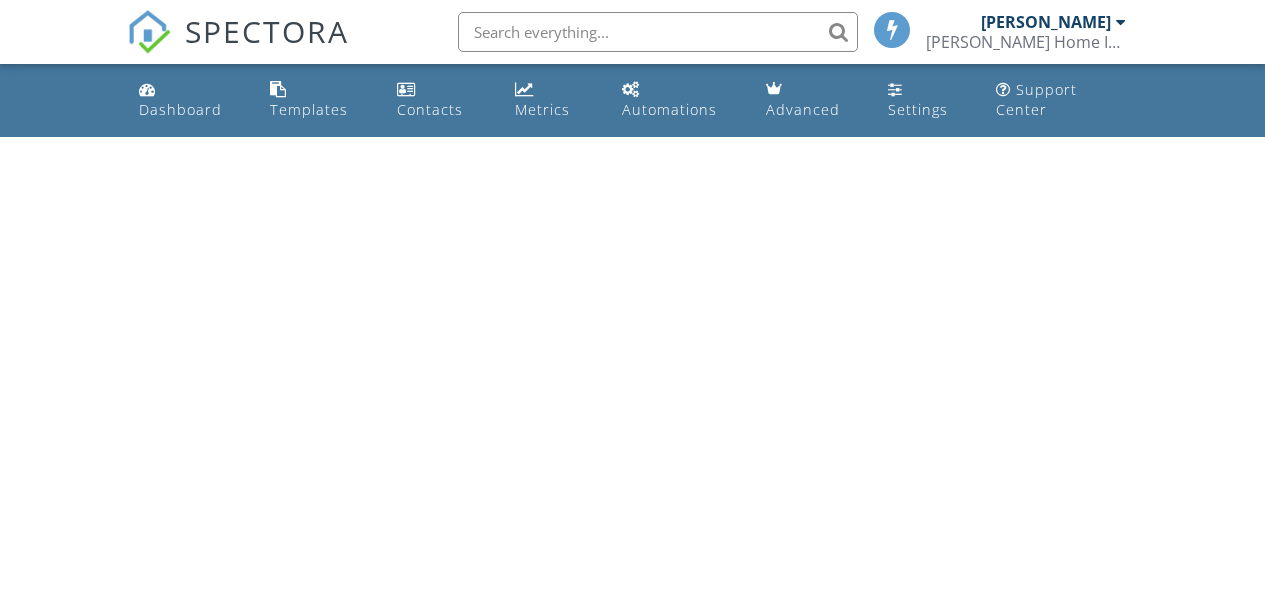 scroll, scrollTop: 0, scrollLeft: 0, axis: both 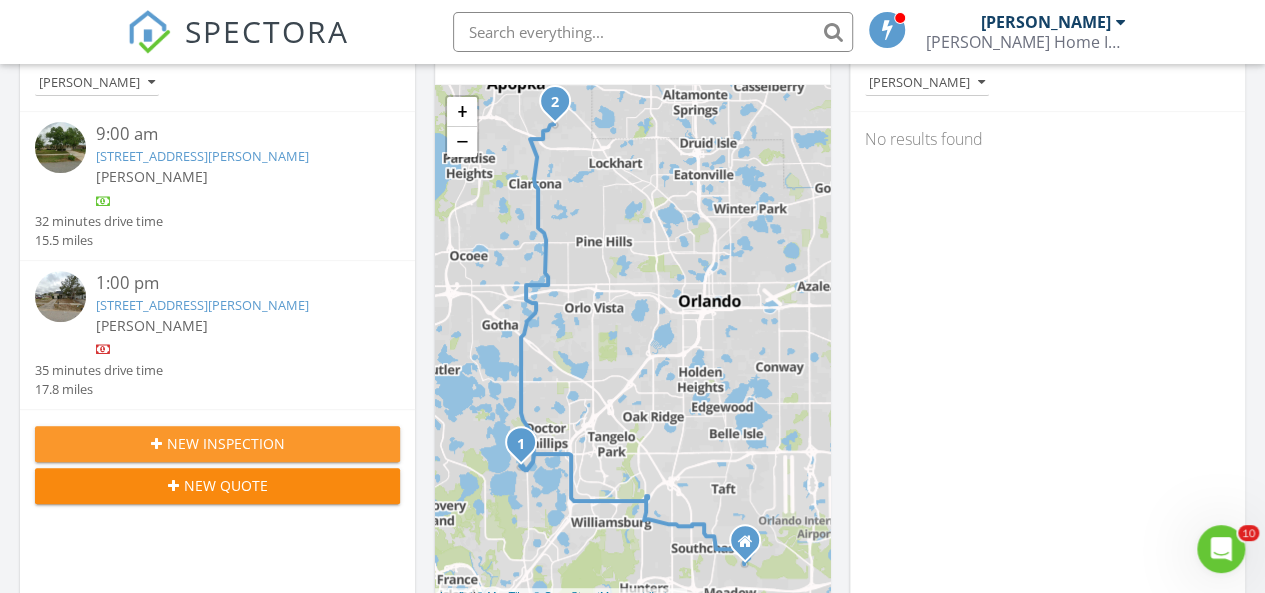 click on "New Inspection" at bounding box center (226, 443) 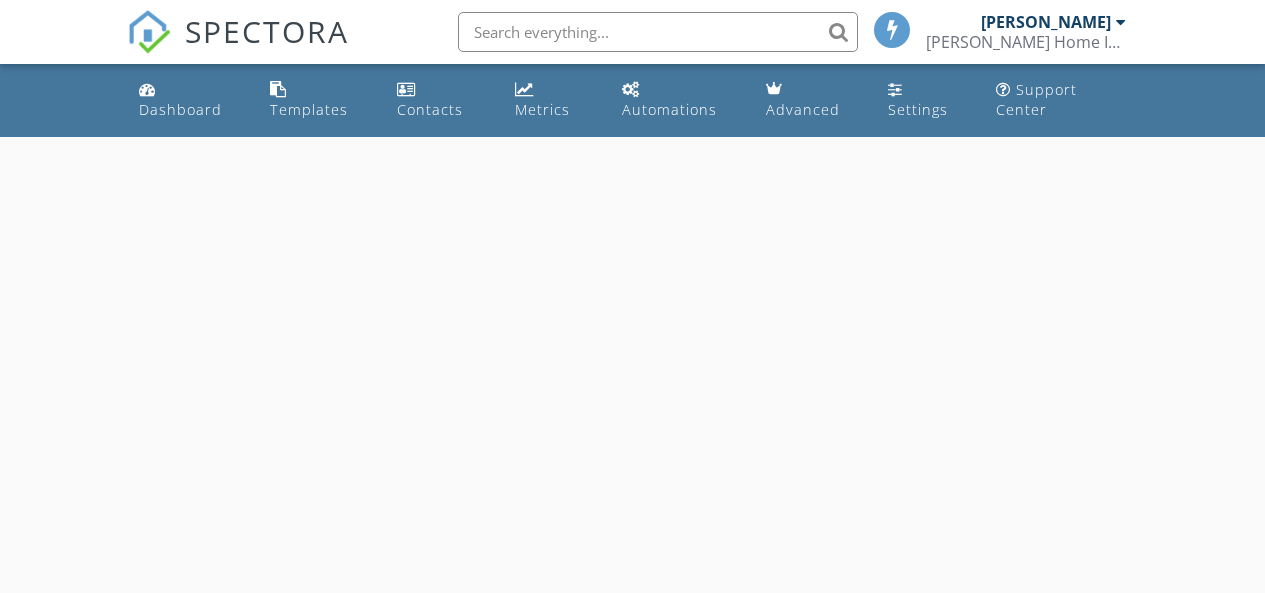 scroll, scrollTop: 0, scrollLeft: 0, axis: both 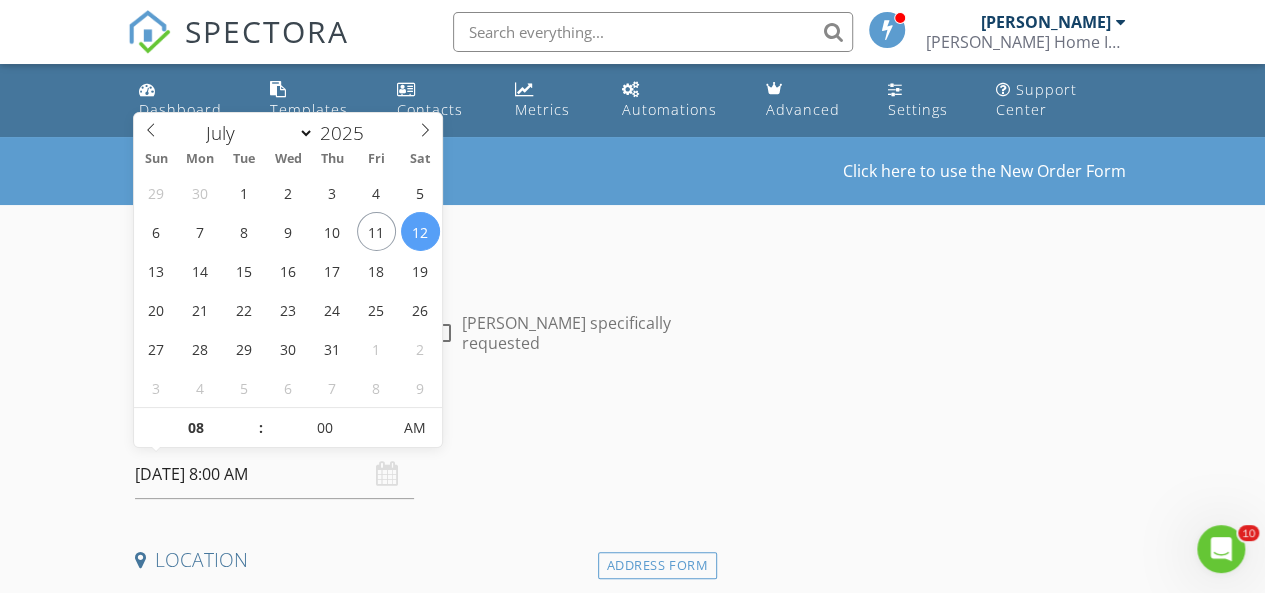 click on "07/12/2025 8:00 AM" at bounding box center [274, 474] 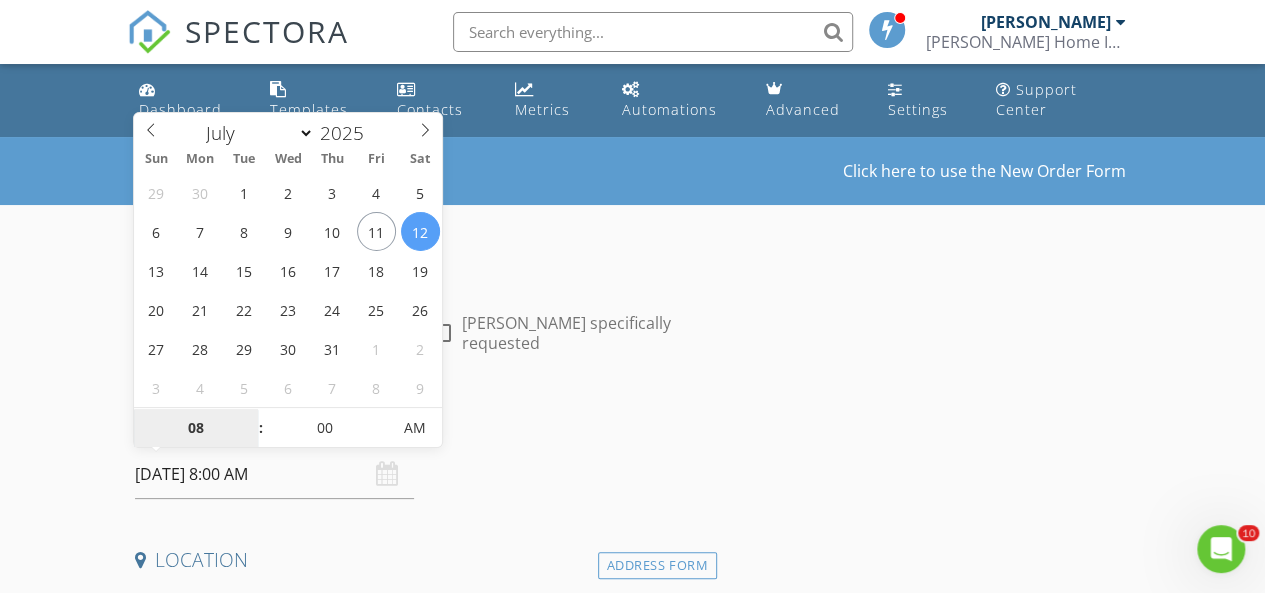 type on "07/11/2025 8:00 AM" 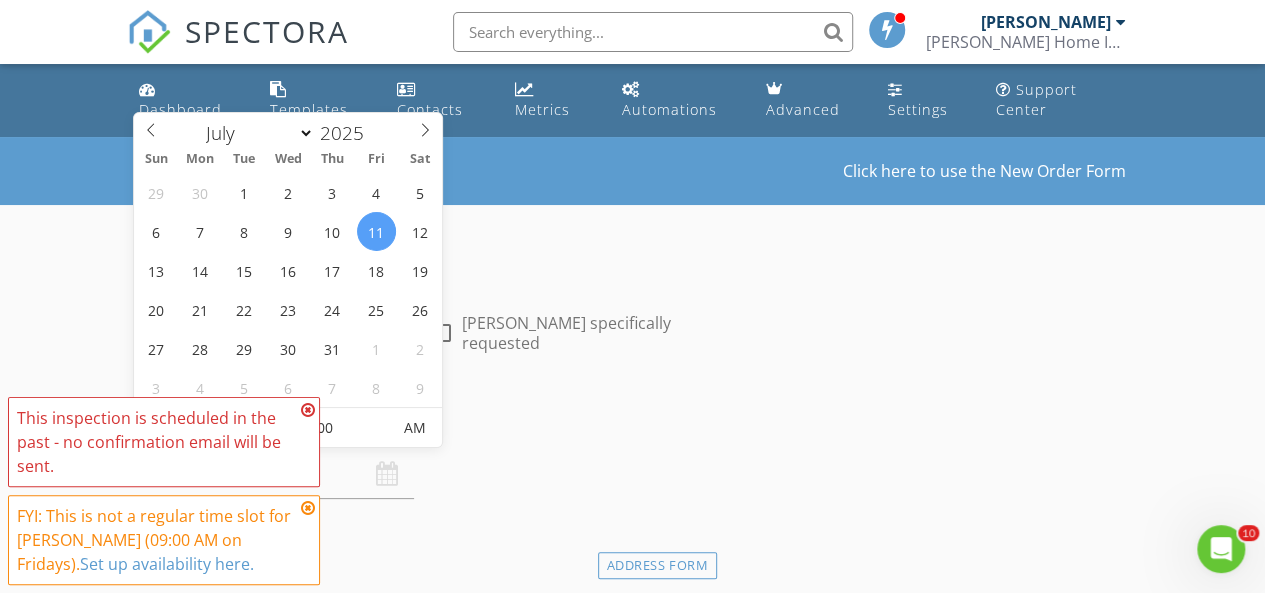 click at bounding box center [308, 410] 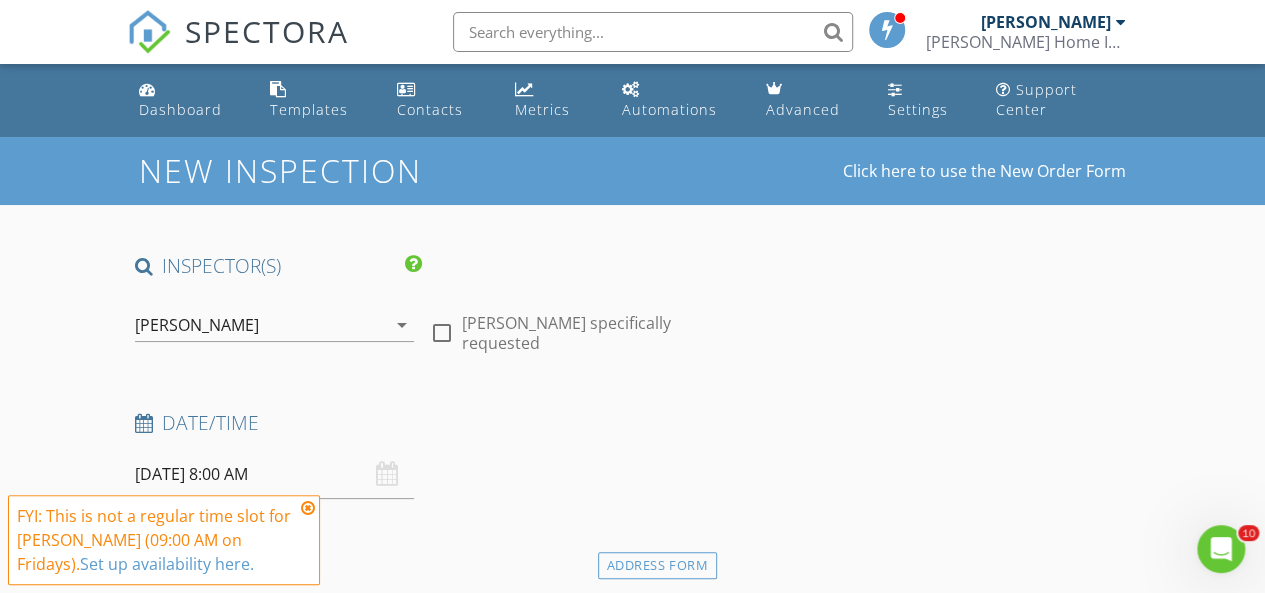 click at bounding box center (308, 508) 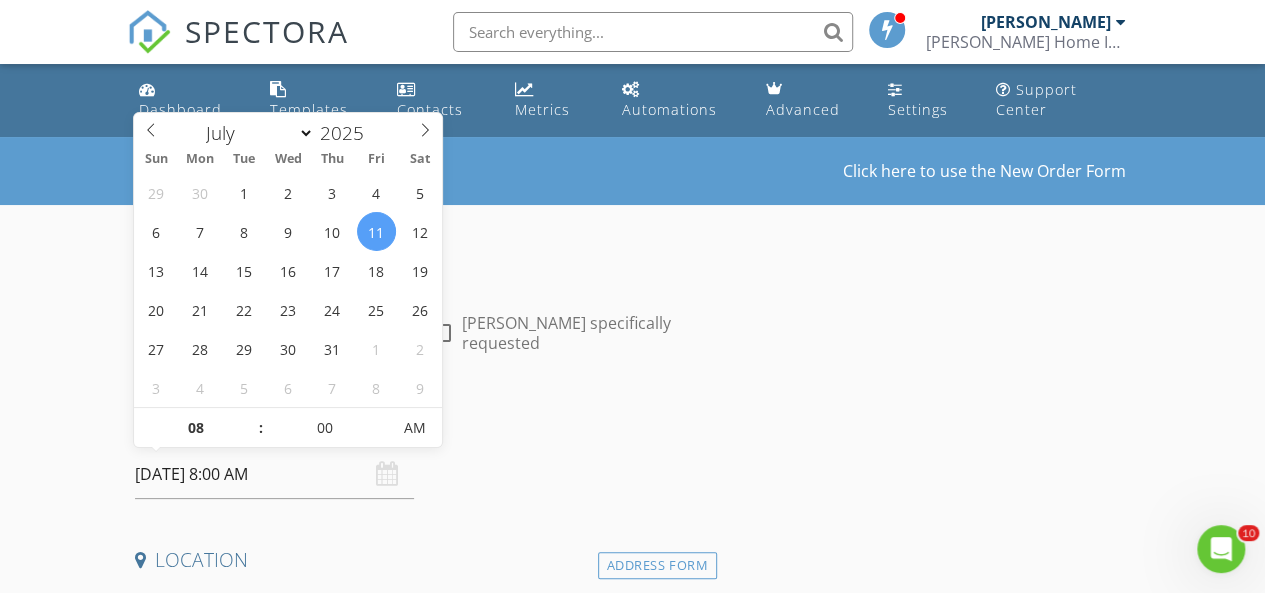 click on "07/11/2025 8:00 AM" at bounding box center [274, 474] 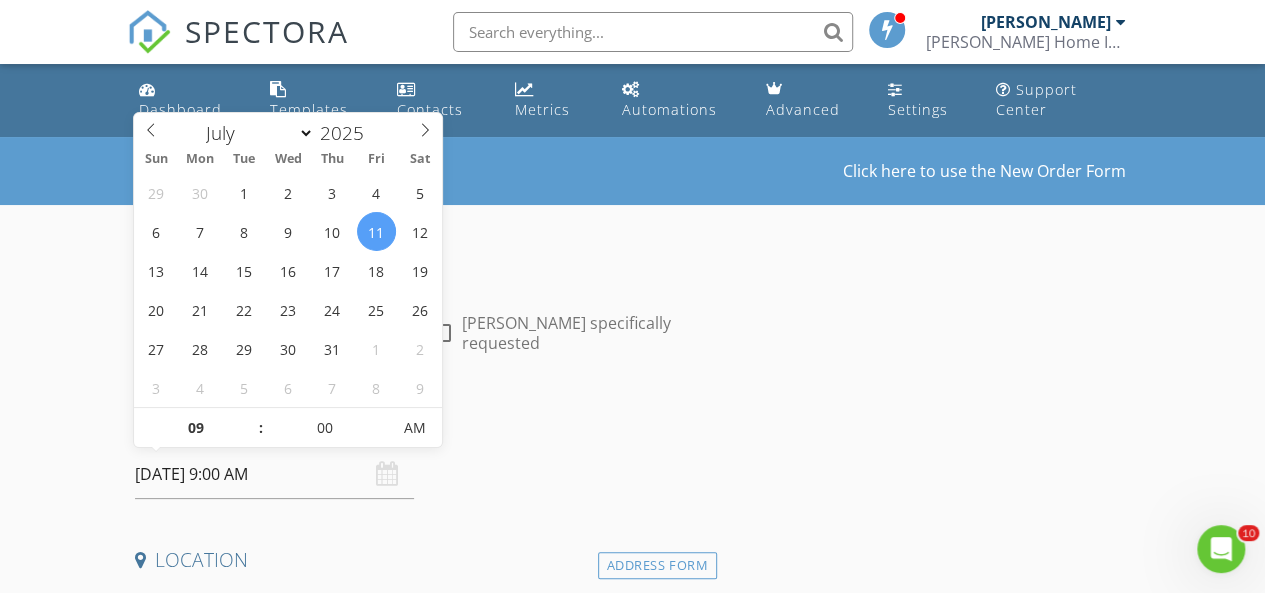 click at bounding box center [251, 418] 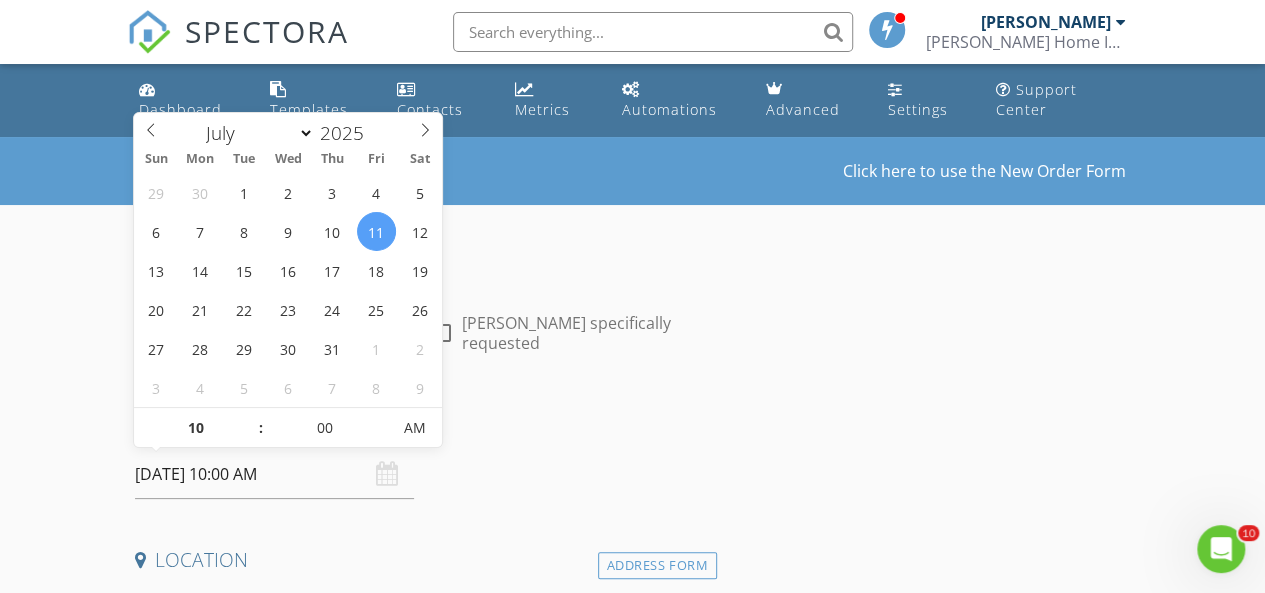 click at bounding box center (251, 418) 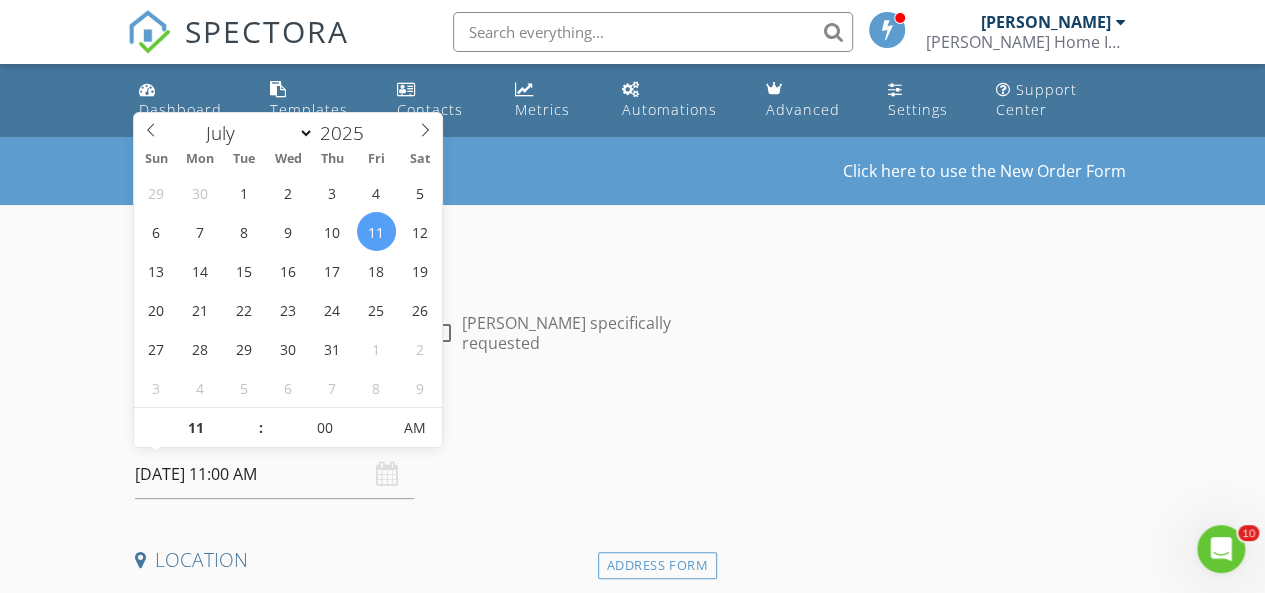 click at bounding box center [251, 418] 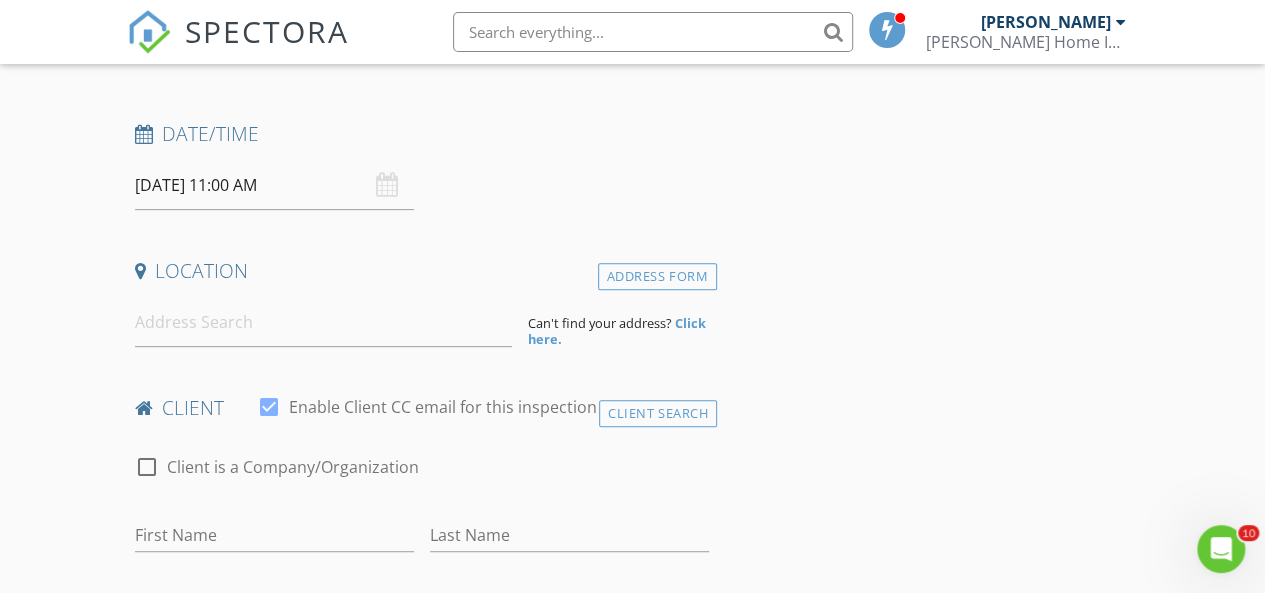 scroll, scrollTop: 308, scrollLeft: 0, axis: vertical 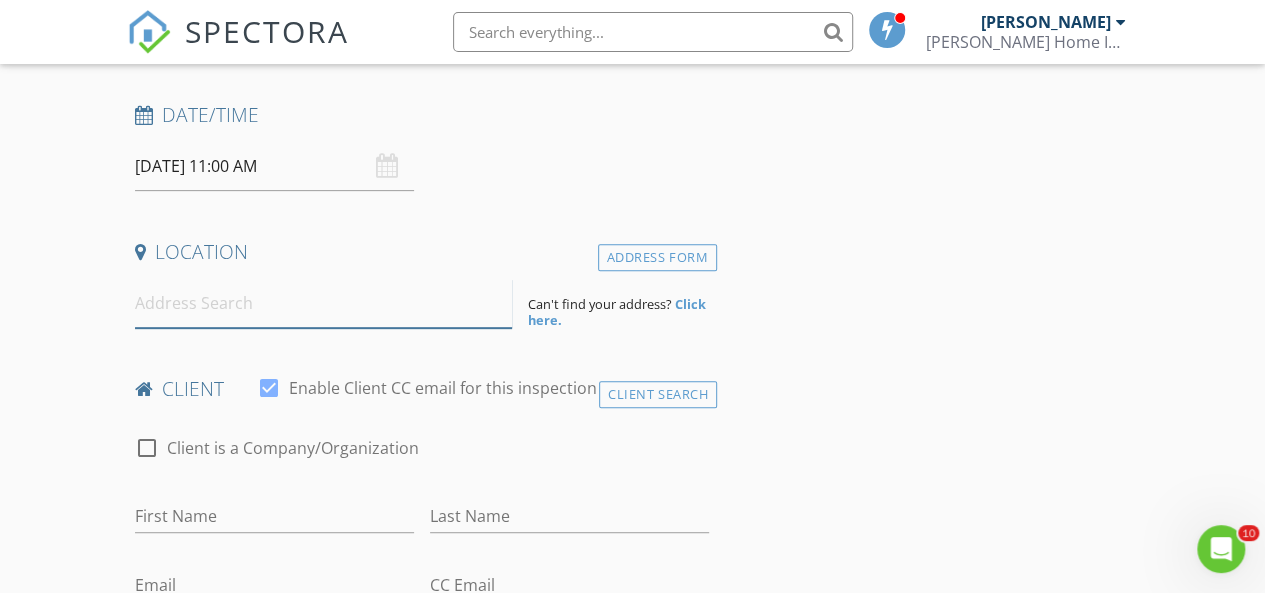 click at bounding box center [324, 303] 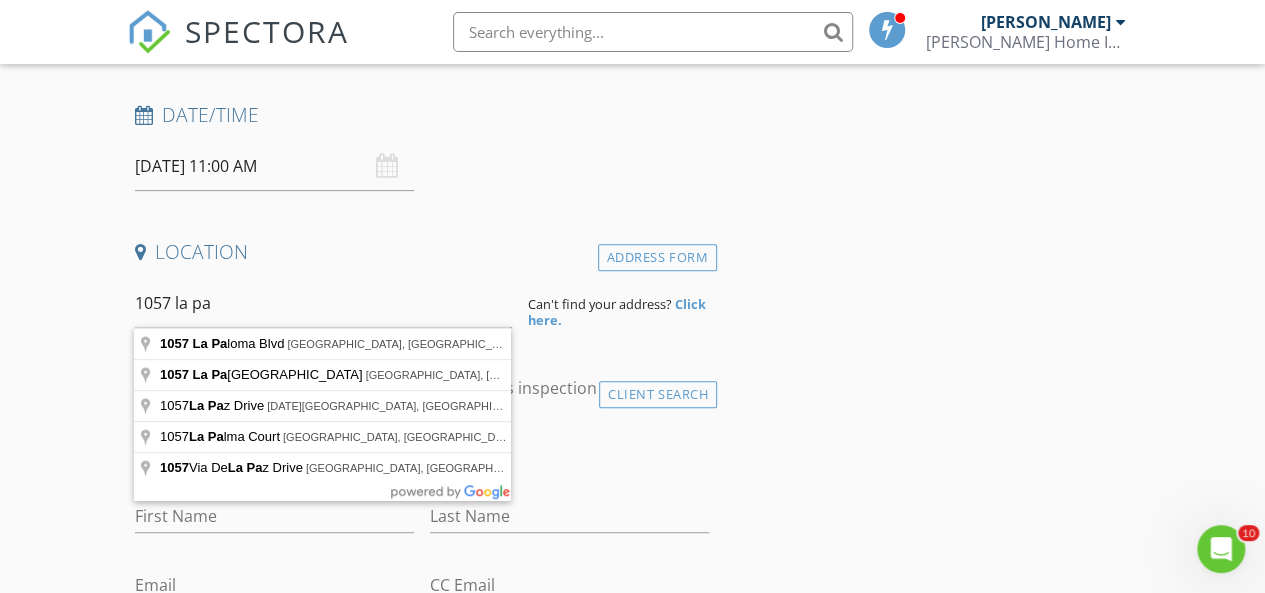 type on "1057 La Paloma Drive, Rockledge, FL, USA" 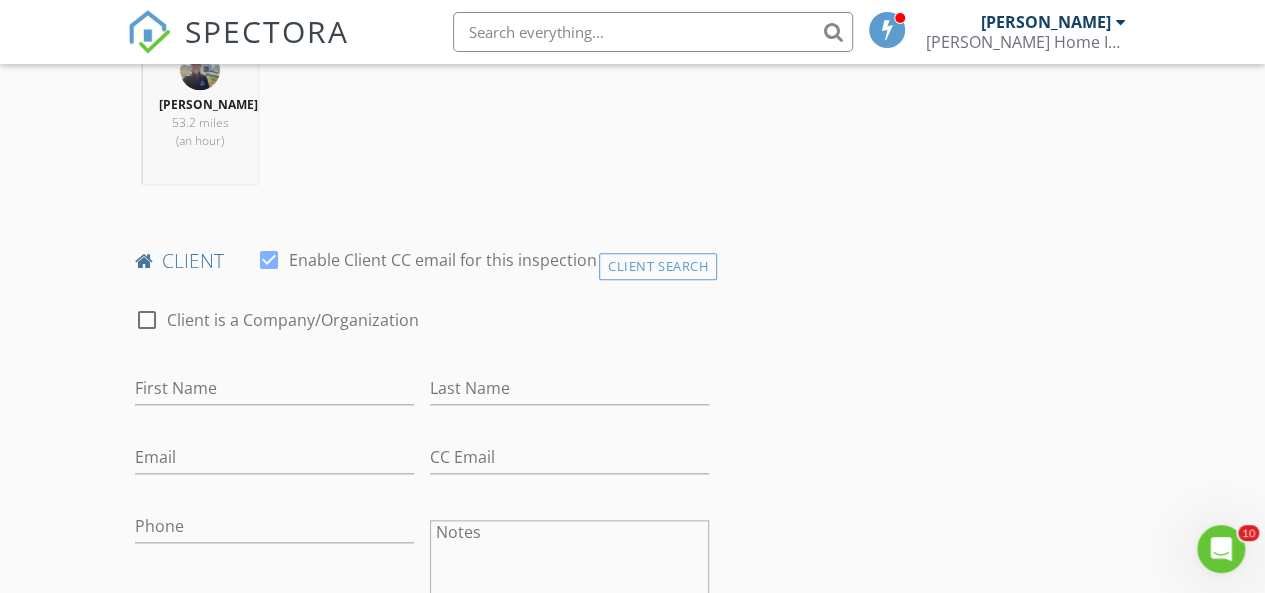 scroll, scrollTop: 850, scrollLeft: 0, axis: vertical 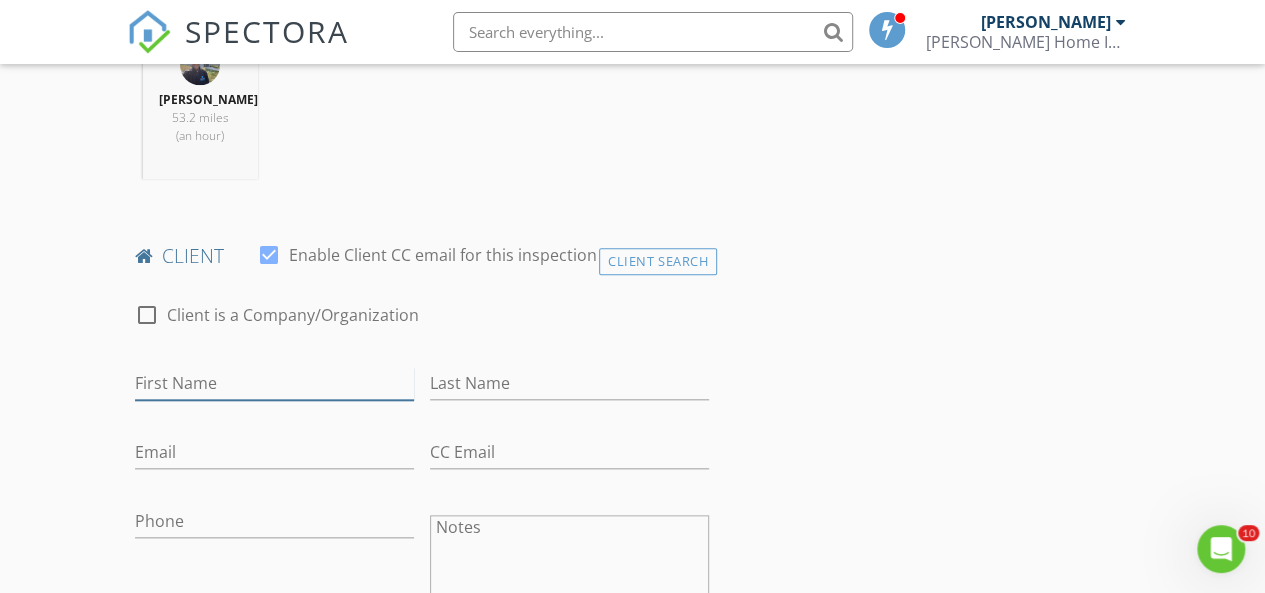 click on "First Name" at bounding box center [274, 383] 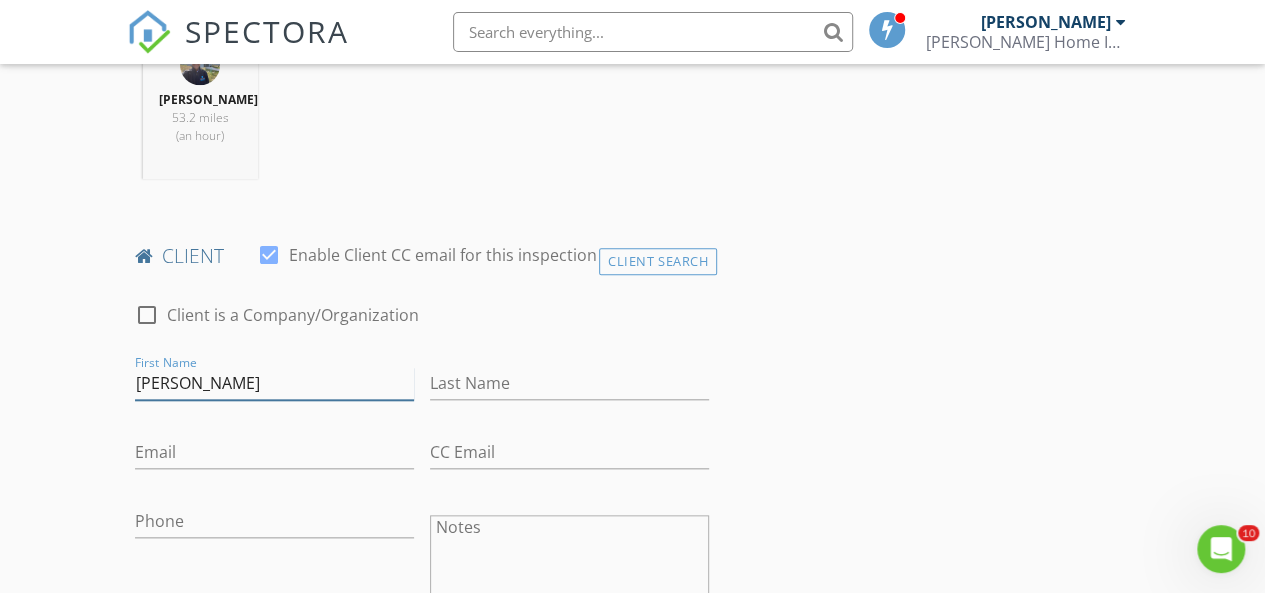 type on "[PERSON_NAME]" 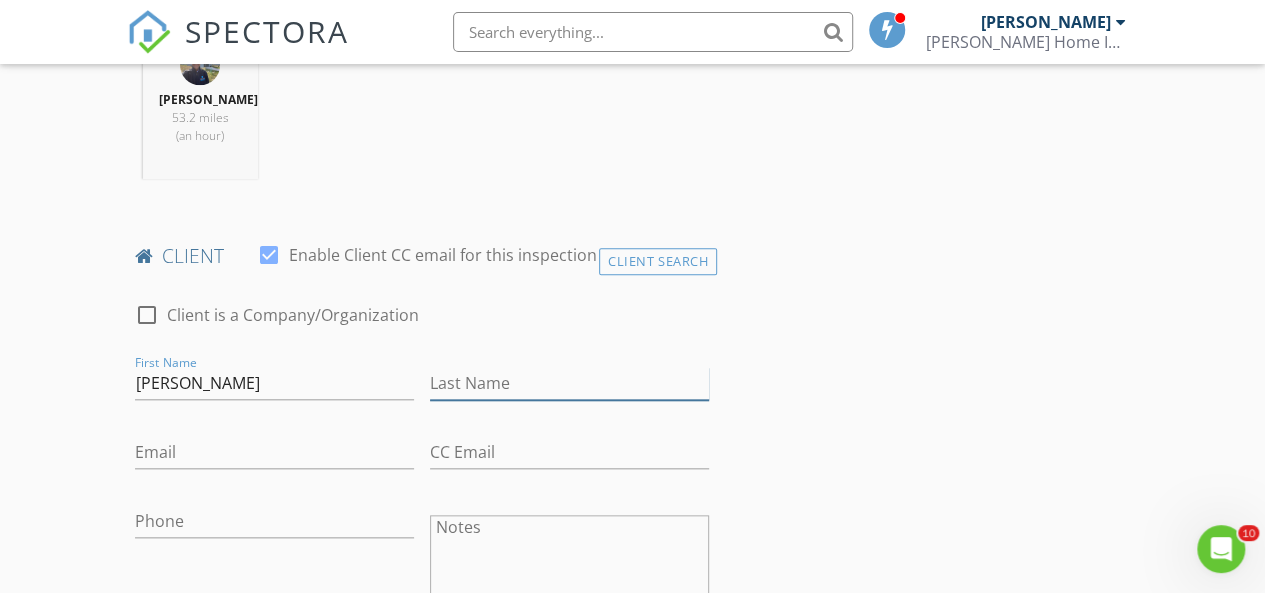 click on "Last Name" at bounding box center (569, 383) 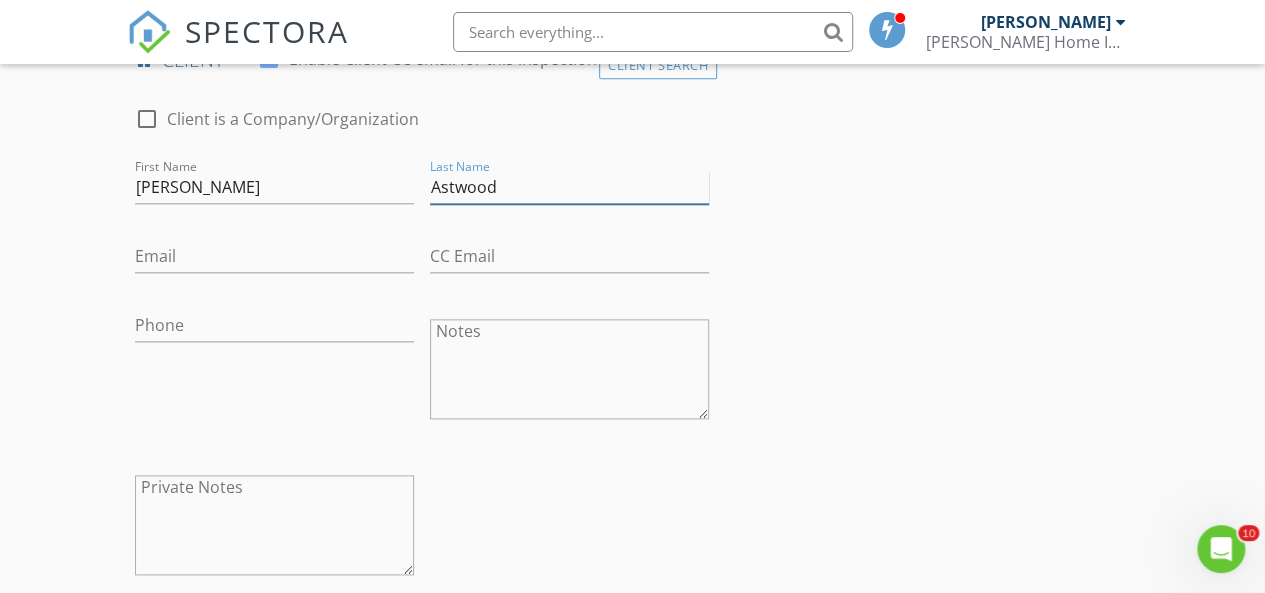 scroll, scrollTop: 1046, scrollLeft: 0, axis: vertical 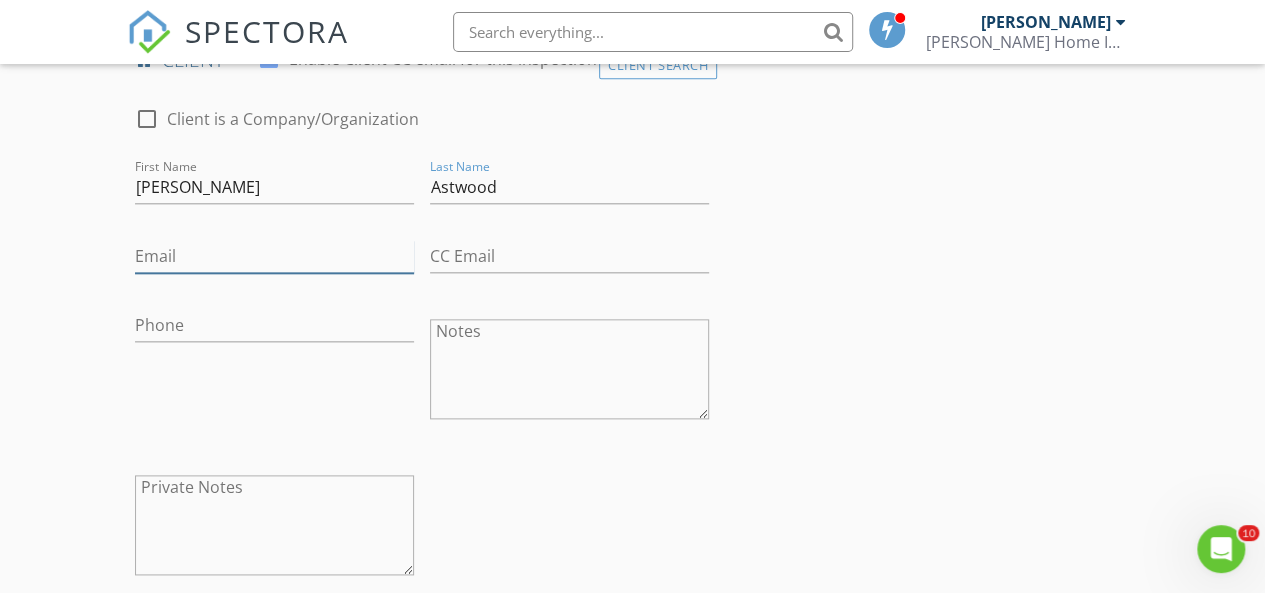 click on "Email" at bounding box center [274, 256] 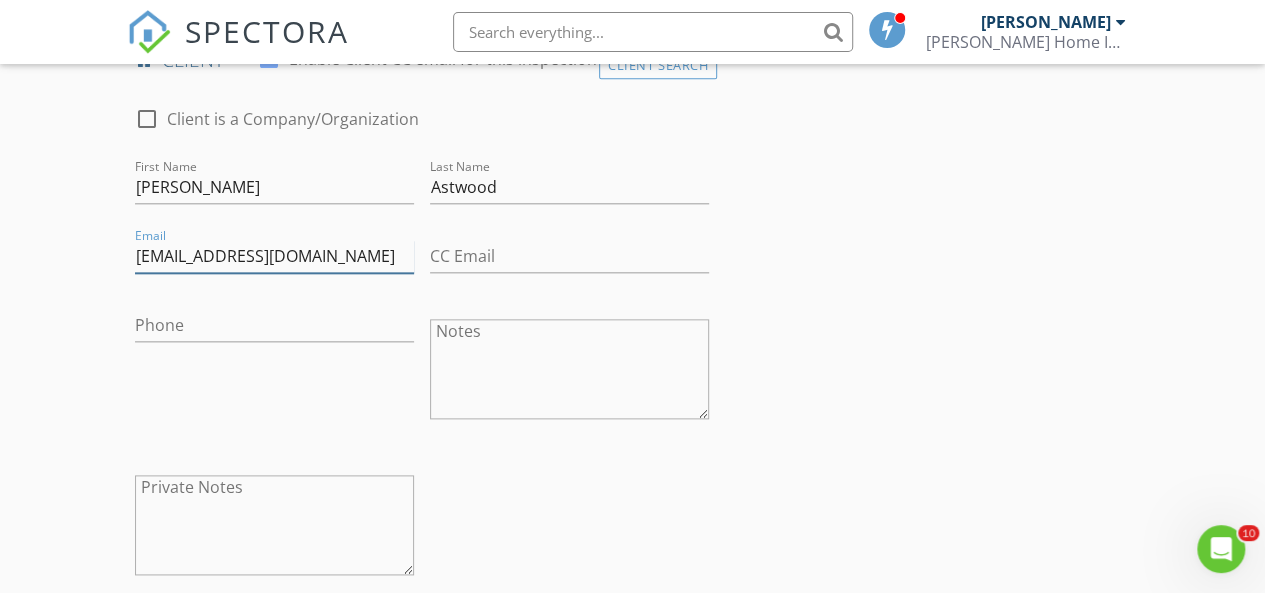 type on "[EMAIL_ADDRESS][DOMAIN_NAME]" 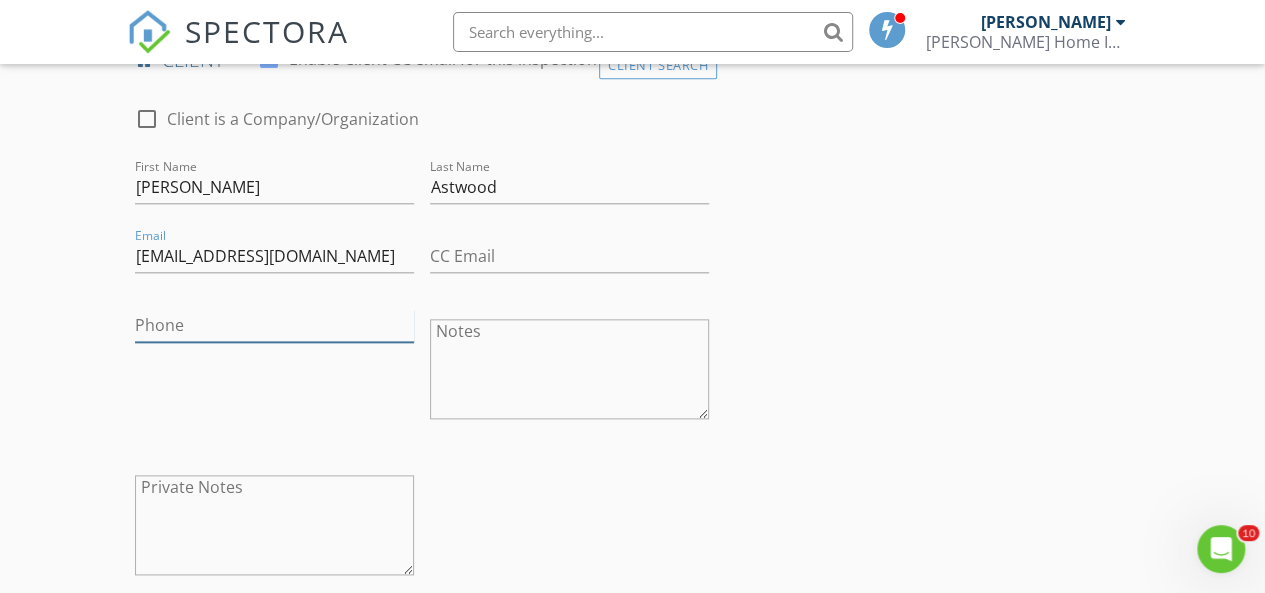 click on "Phone" at bounding box center (274, 325) 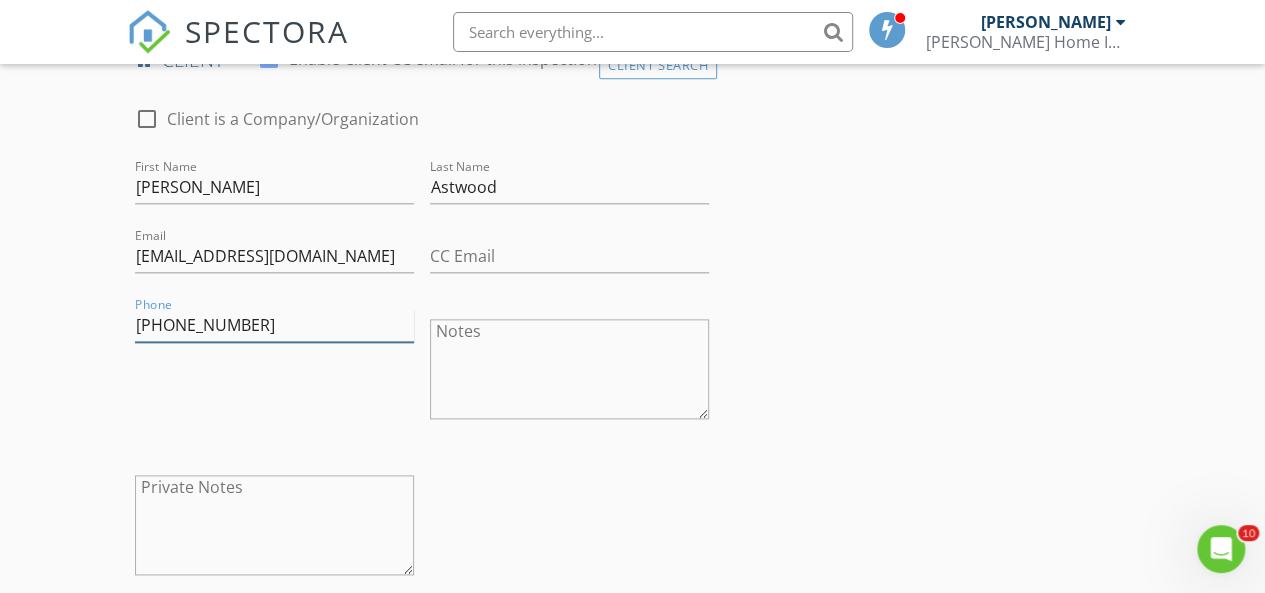 scroll, scrollTop: 1290, scrollLeft: 0, axis: vertical 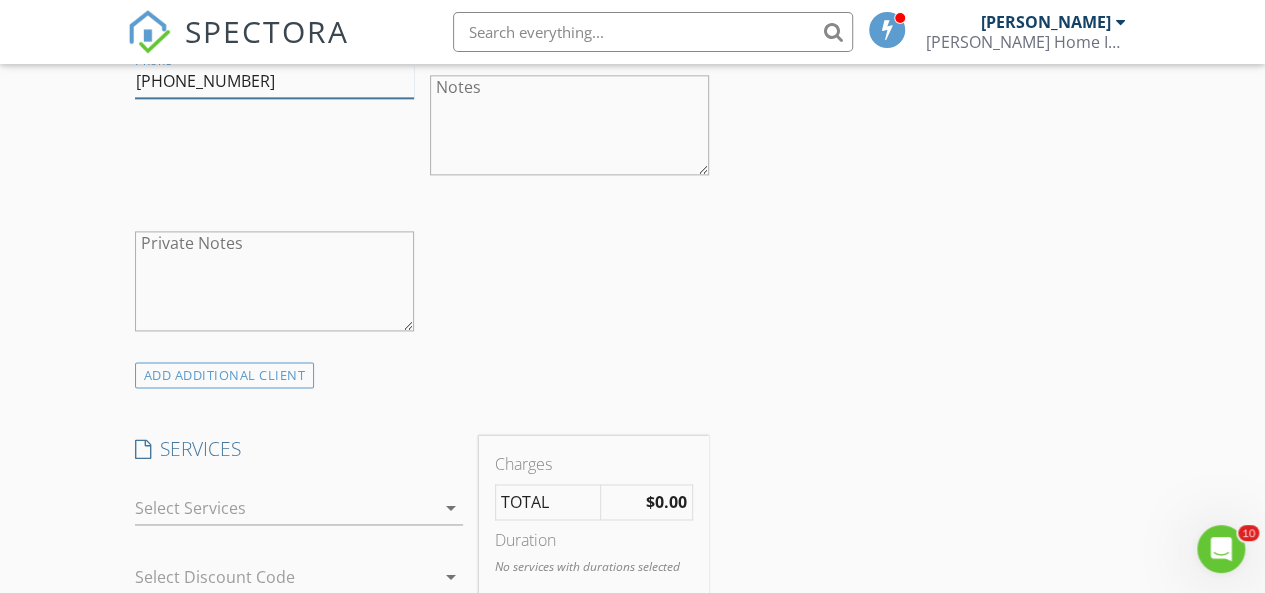 type on "[PHONE_NUMBER]" 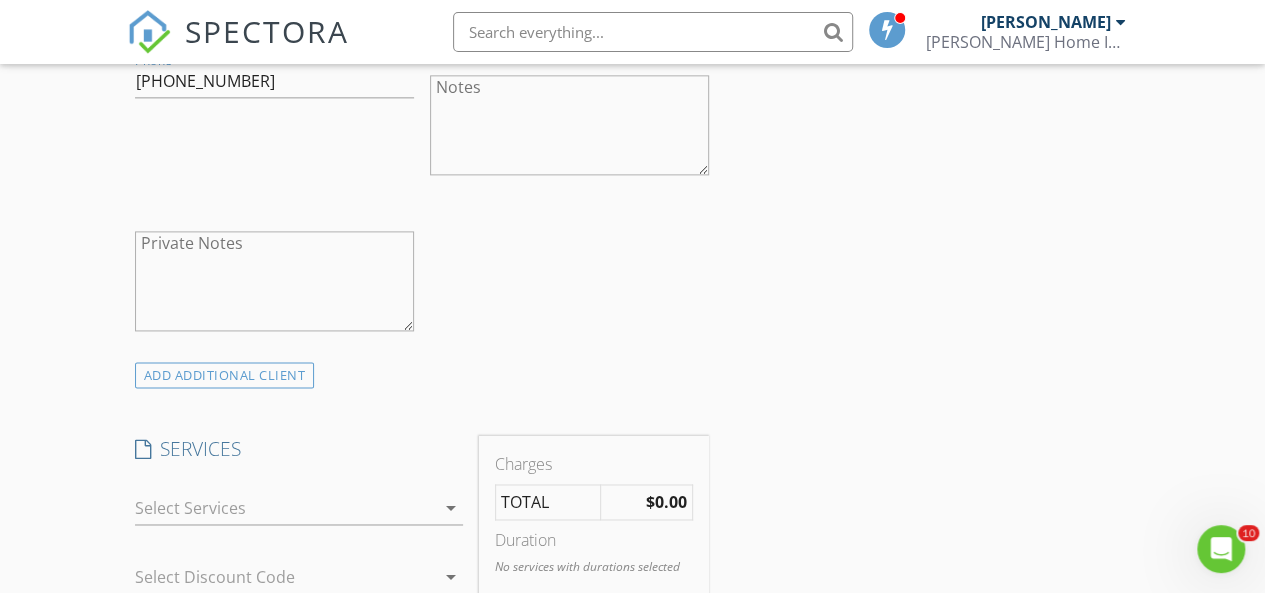 click at bounding box center (285, 508) 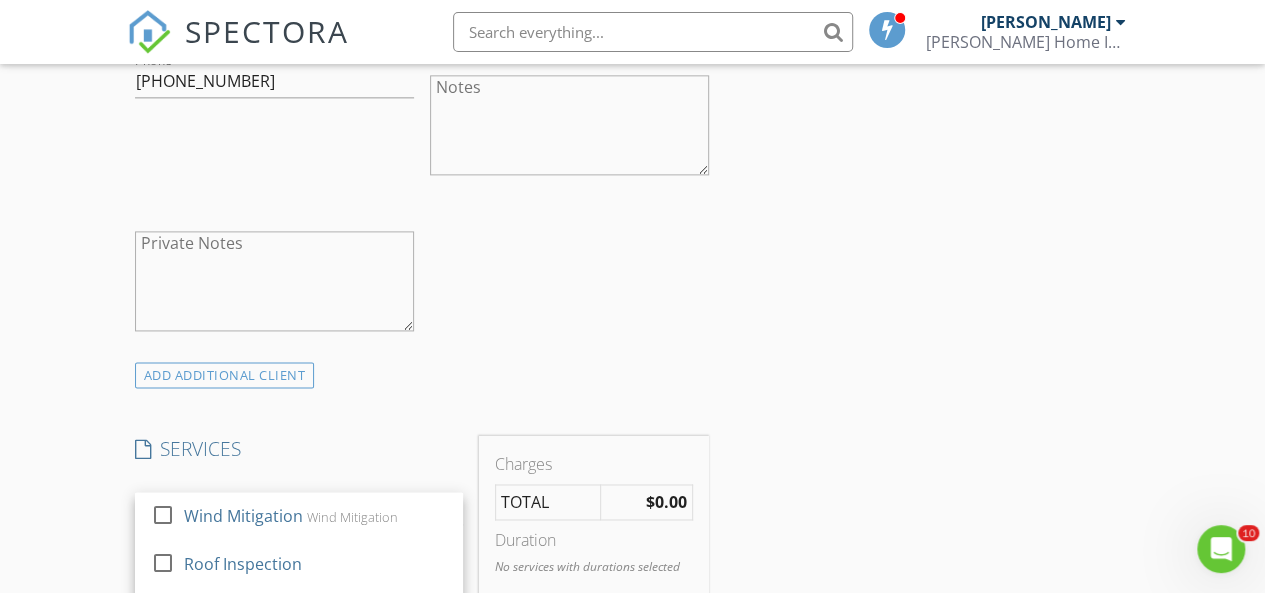 click on "Wind Mitigation" at bounding box center (242, 516) 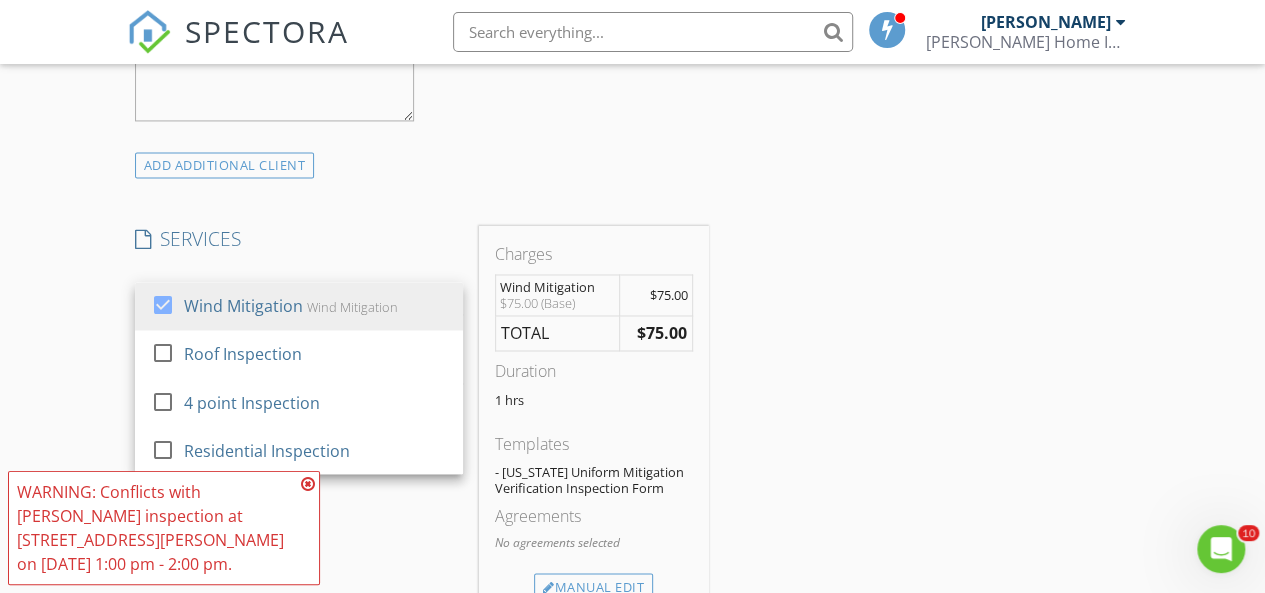 scroll, scrollTop: 1520, scrollLeft: 0, axis: vertical 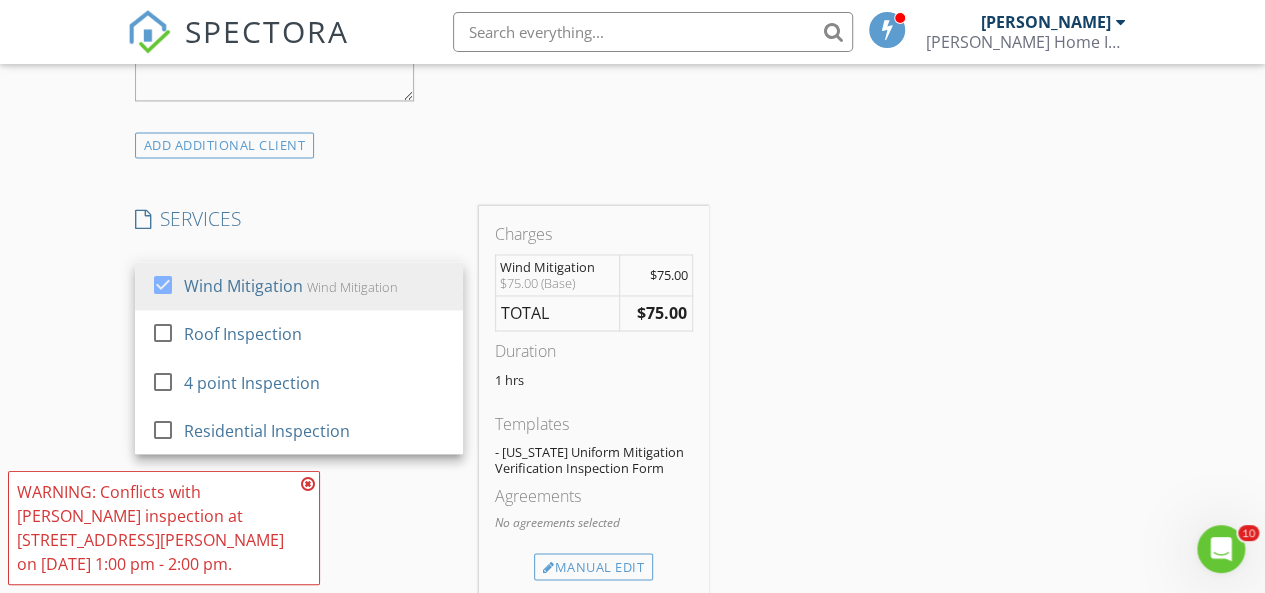 click on "4 point Inspection" at bounding box center (251, 382) 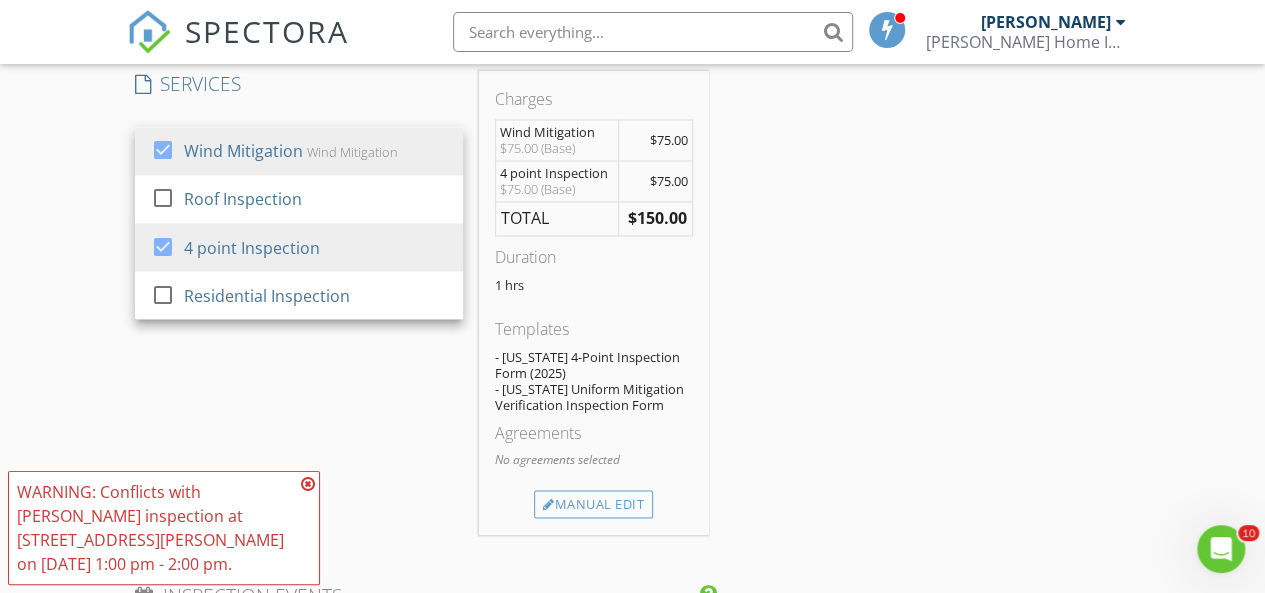 scroll, scrollTop: 1654, scrollLeft: 0, axis: vertical 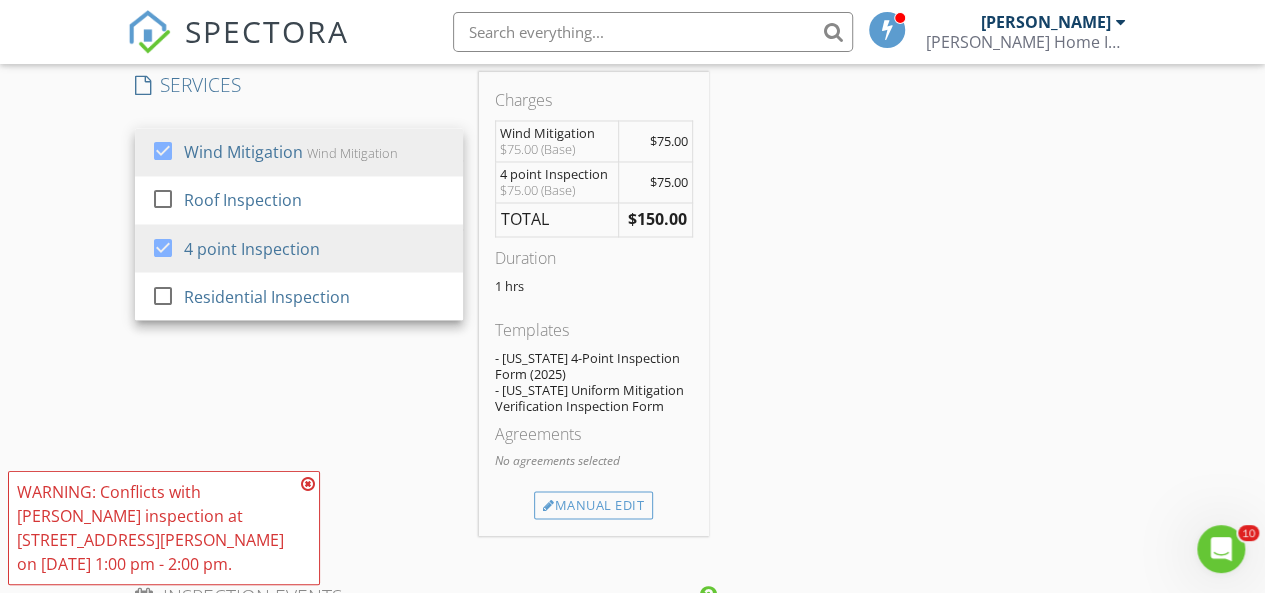 click on "Manual Edit" at bounding box center [593, 505] 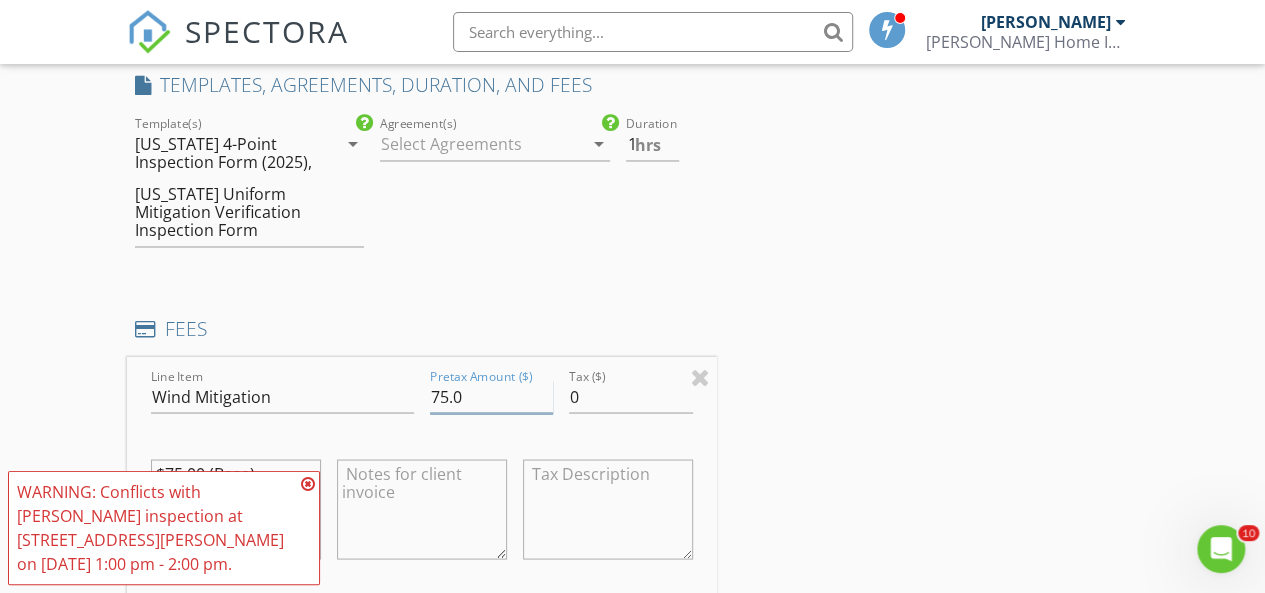 click on "75.0" at bounding box center (492, 396) 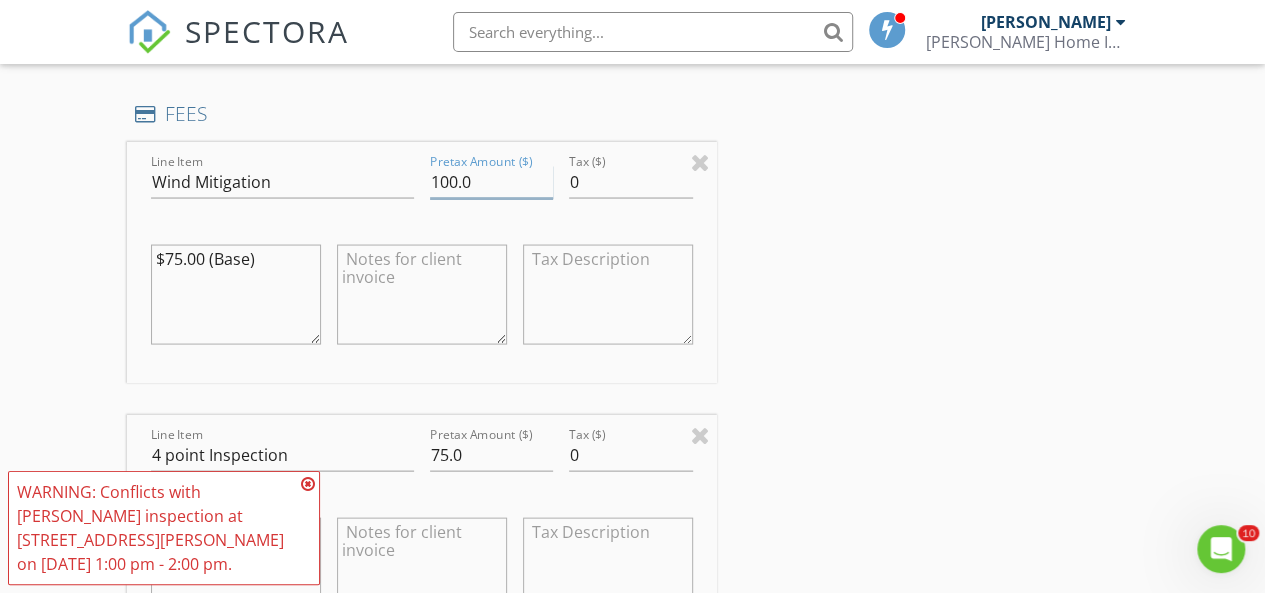 scroll, scrollTop: 1870, scrollLeft: 0, axis: vertical 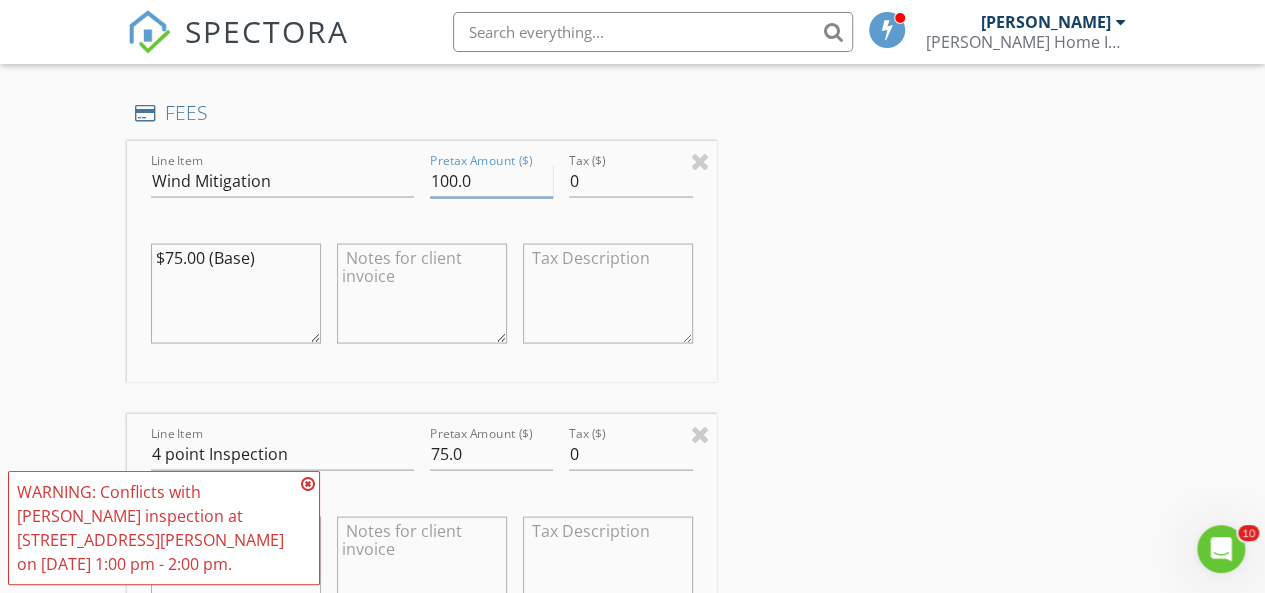 type on "100.0" 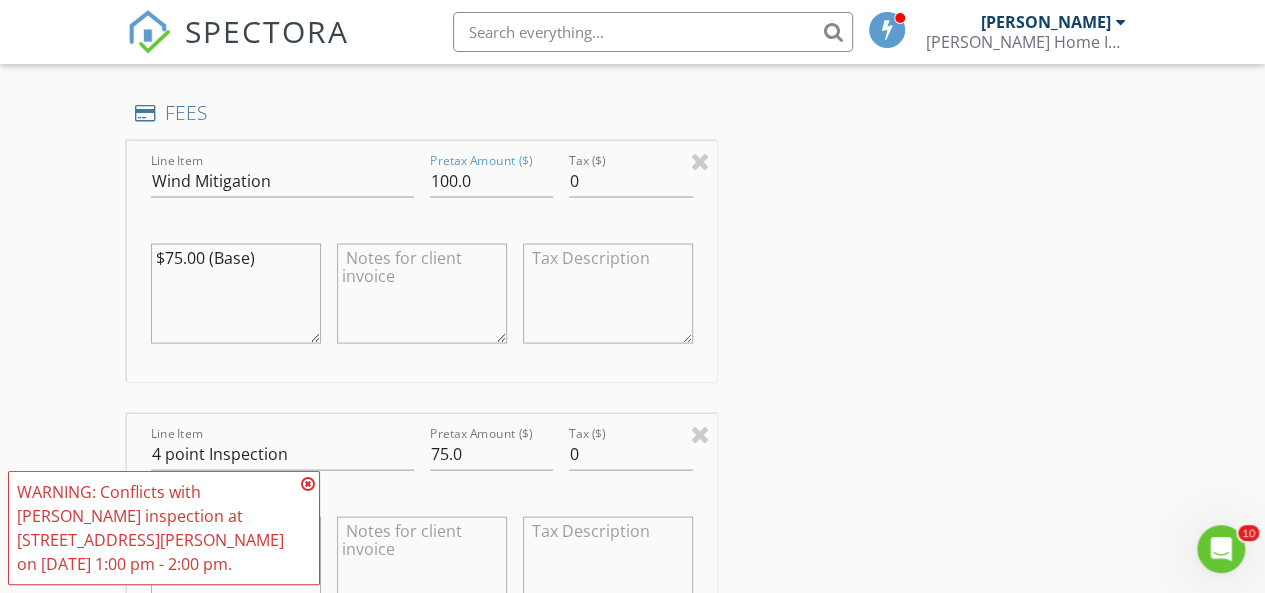 click on "$75.00 (Base)" at bounding box center [236, 293] 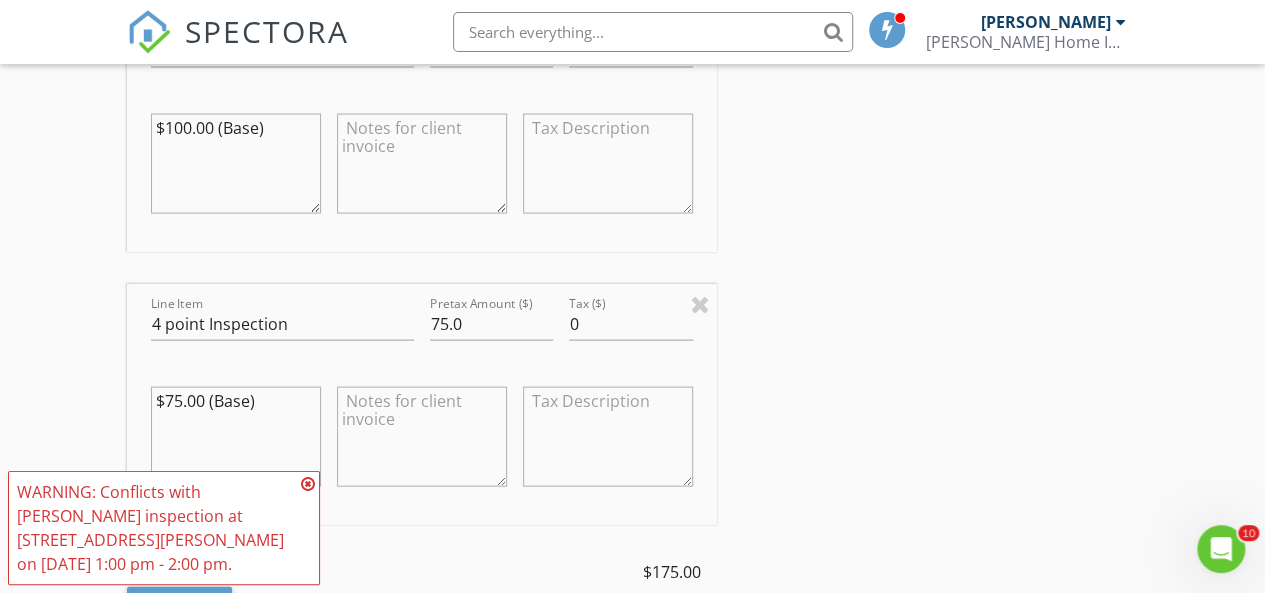 scroll, scrollTop: 2007, scrollLeft: 0, axis: vertical 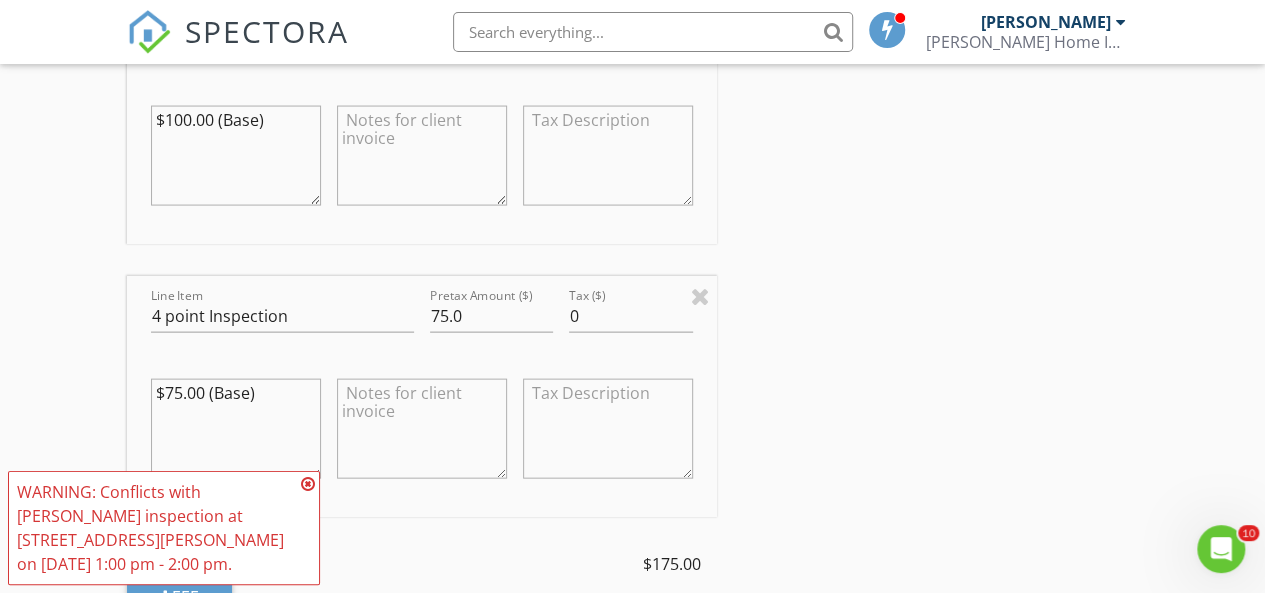 type on "$100.00 (Base)" 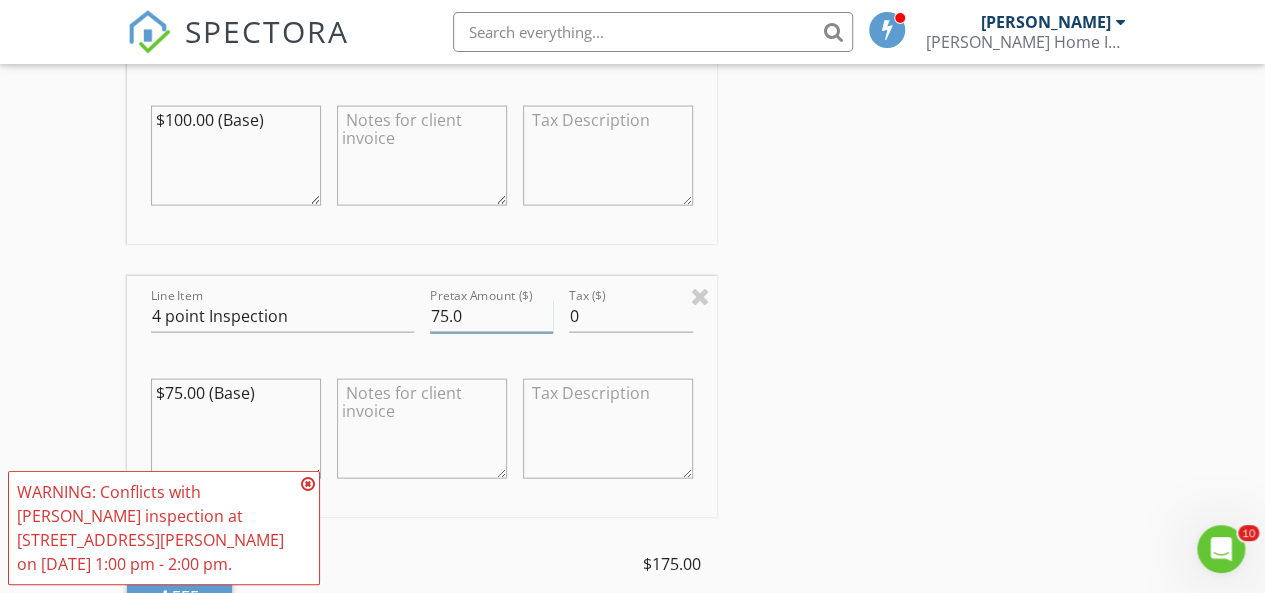 click on "75.0" at bounding box center (492, 316) 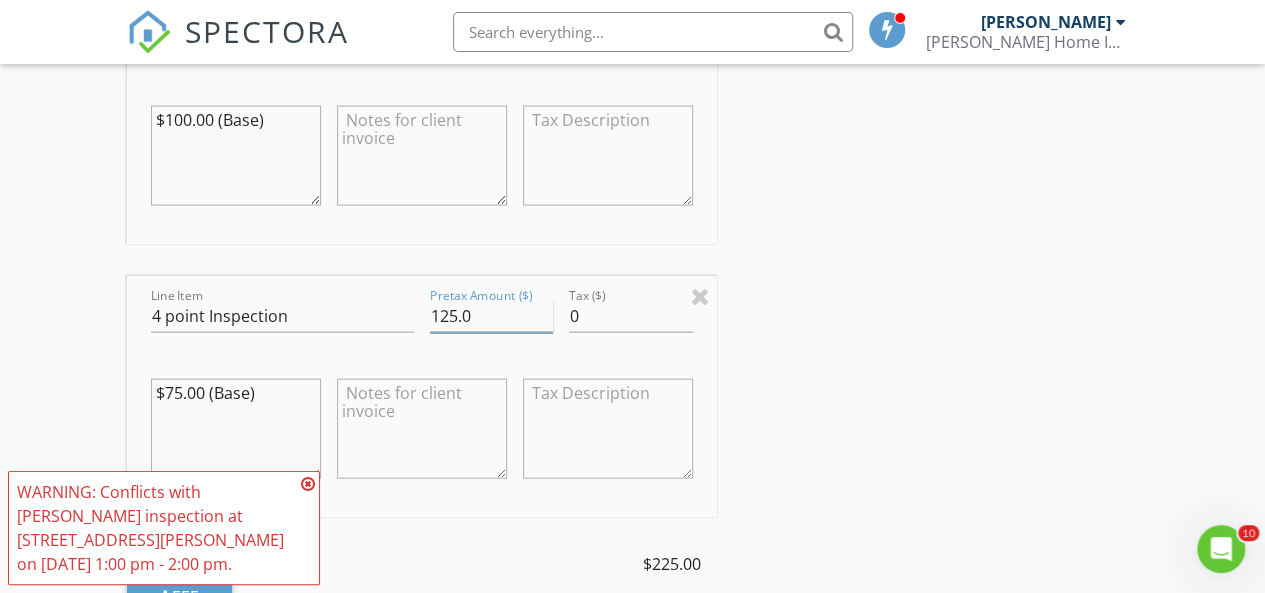 type on "125.0" 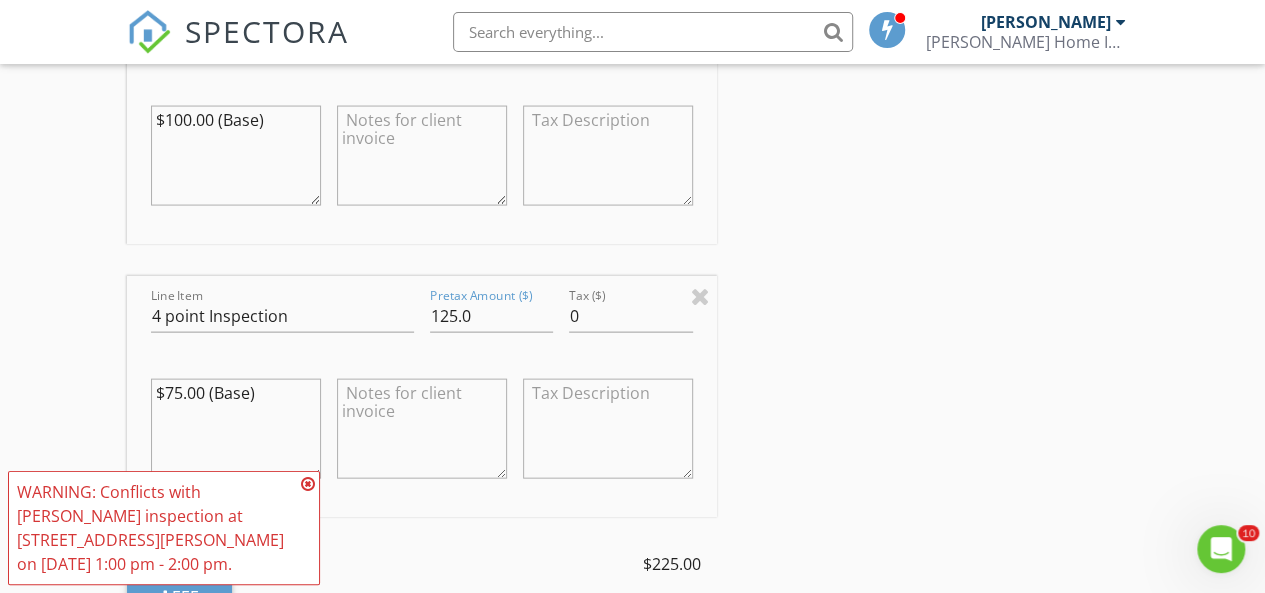 click on "$75.00 (Base)" at bounding box center [236, 429] 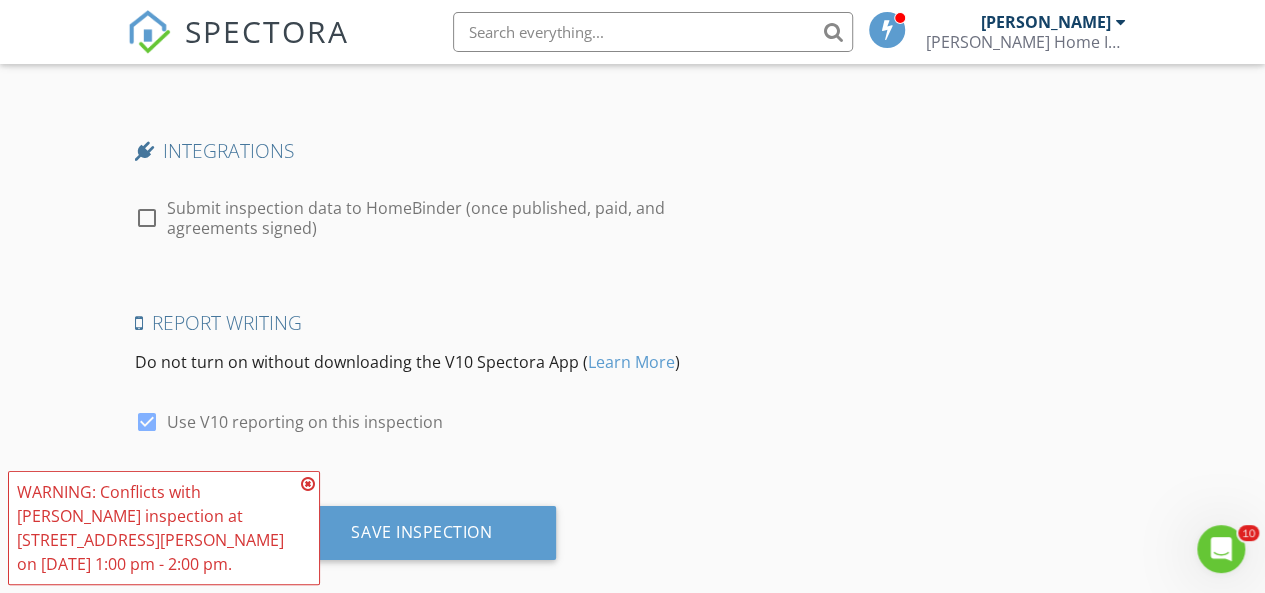 scroll, scrollTop: 3729, scrollLeft: 0, axis: vertical 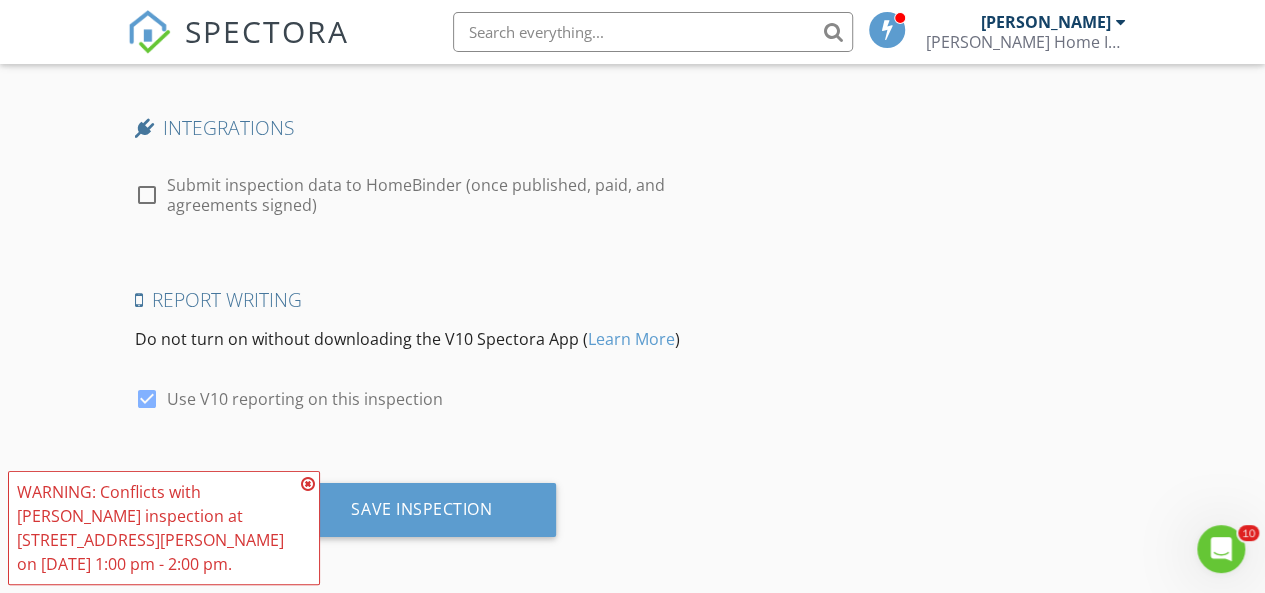type on "$125.00 (Base)" 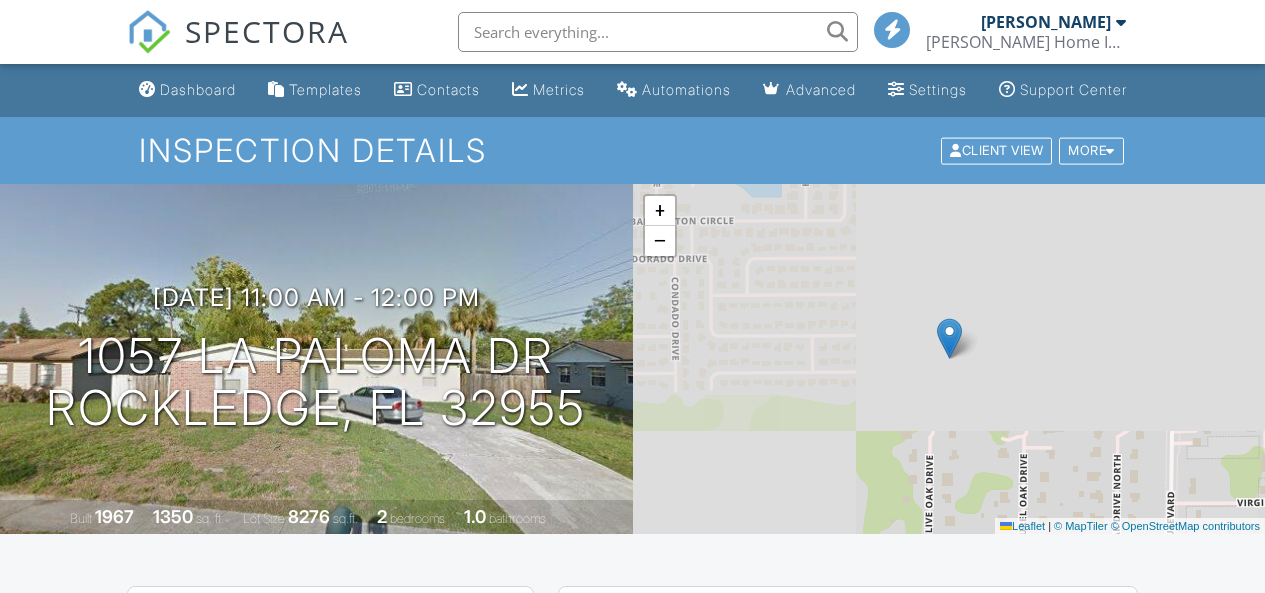 scroll, scrollTop: 0, scrollLeft: 0, axis: both 